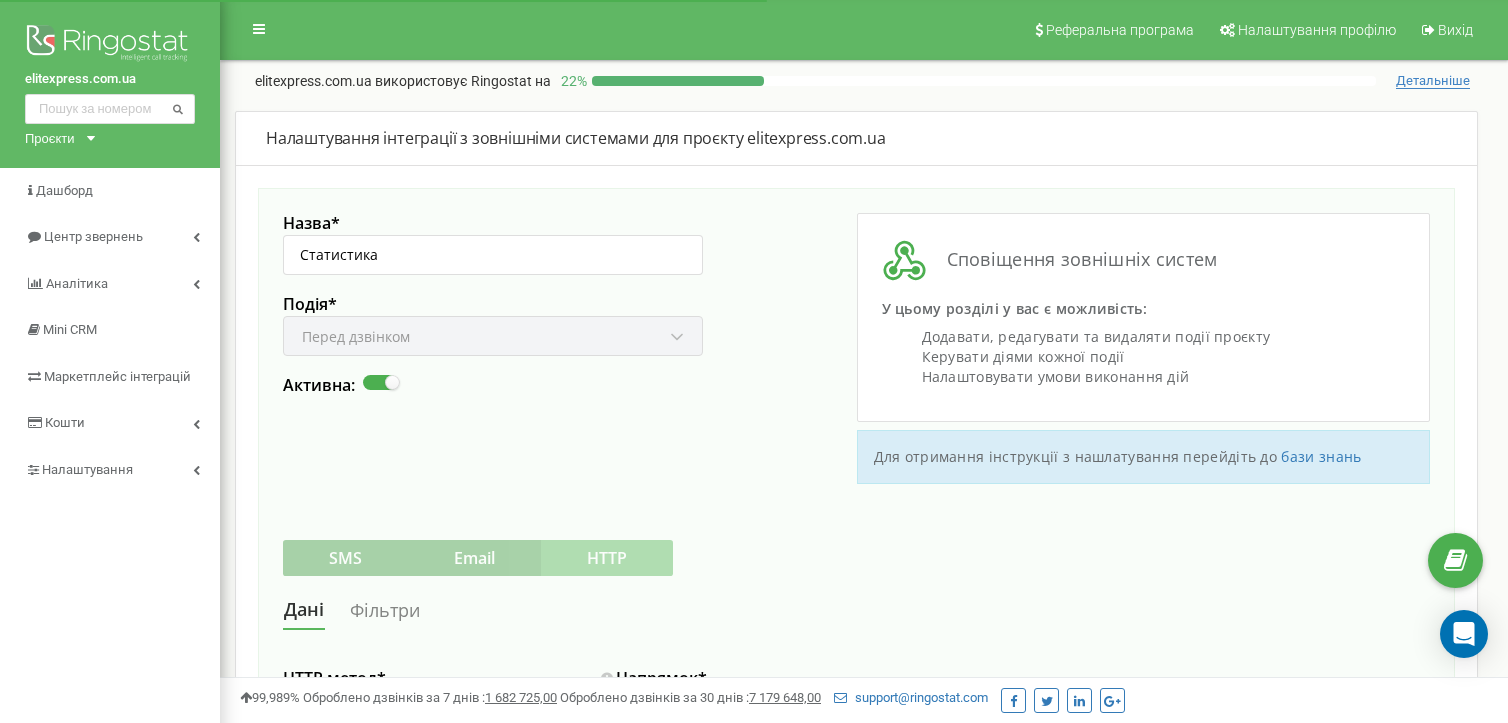 scroll, scrollTop: 0, scrollLeft: 0, axis: both 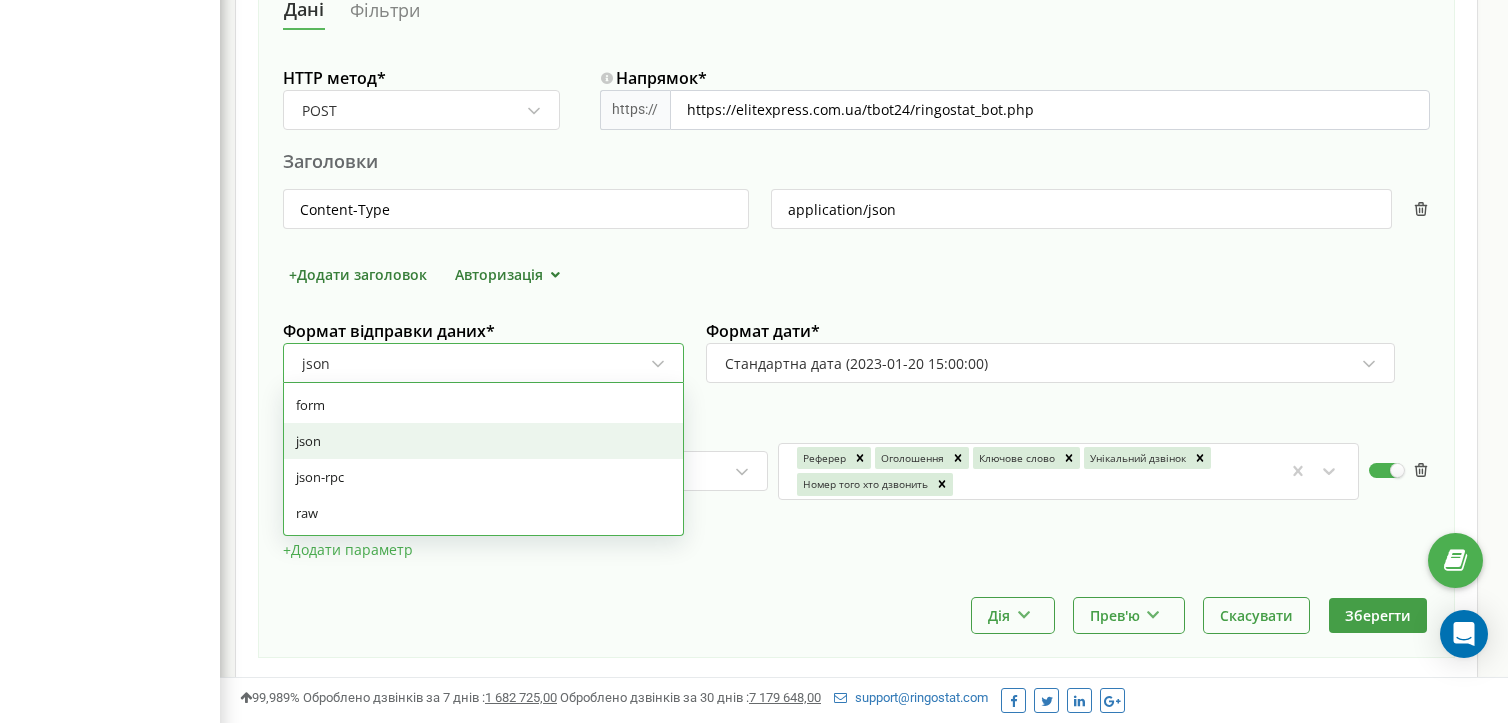 click on "json" at bounding box center [474, 364] 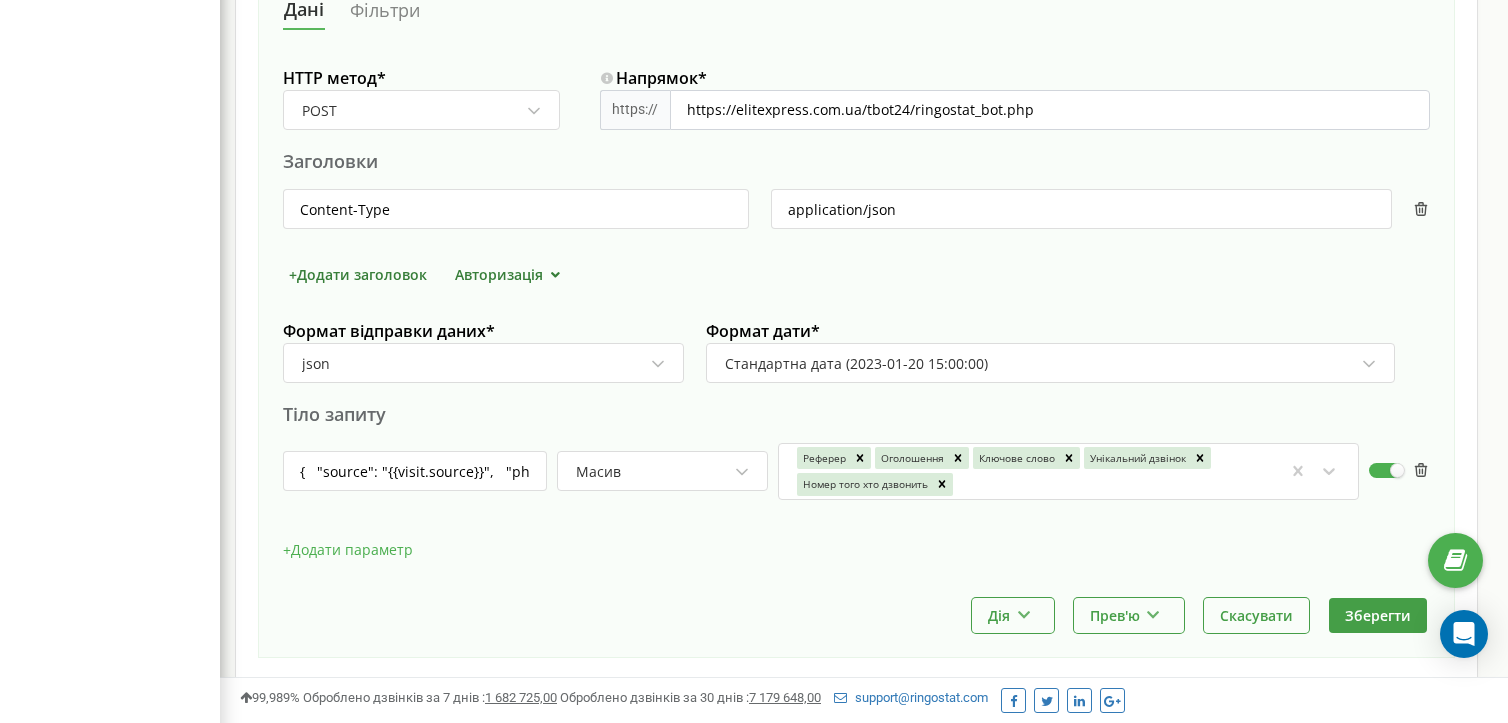 click on "json" at bounding box center (474, 364) 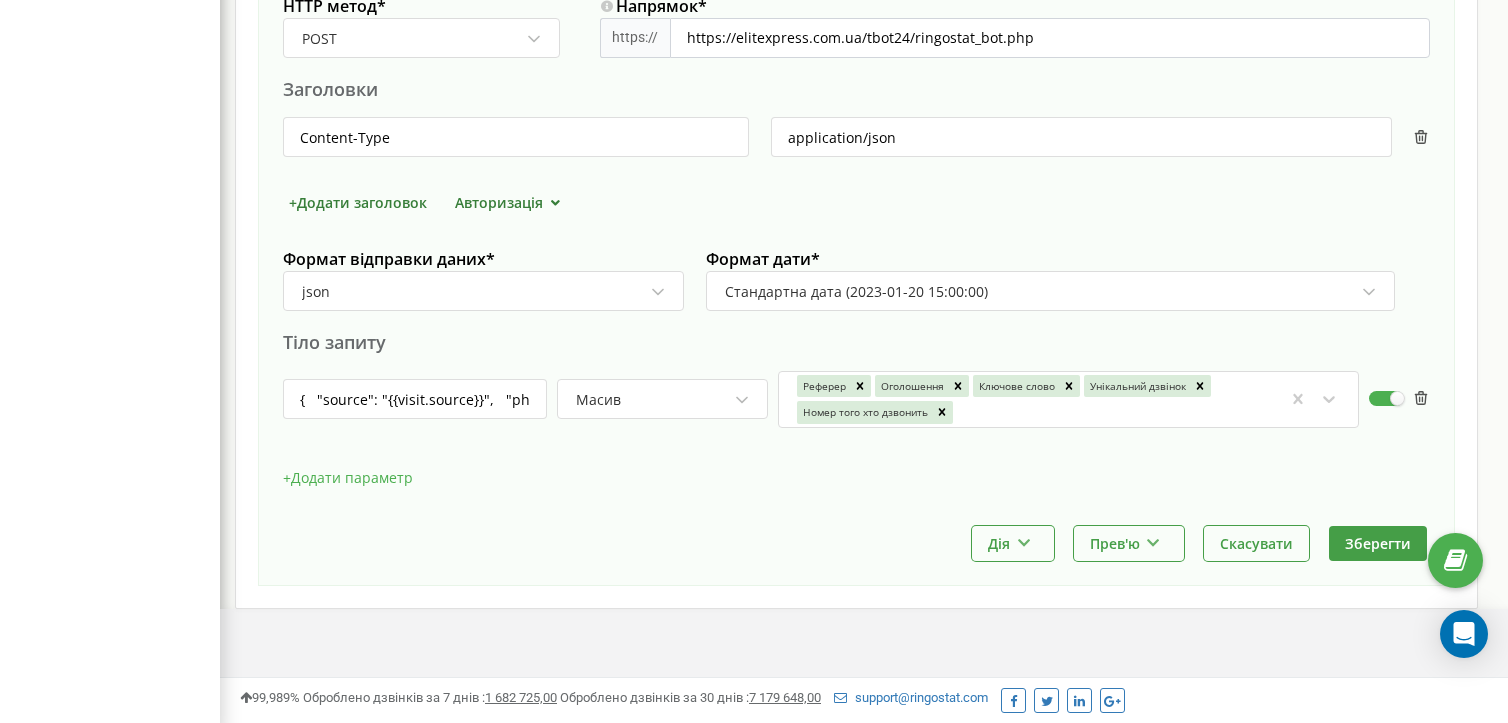 scroll, scrollTop: 684, scrollLeft: 0, axis: vertical 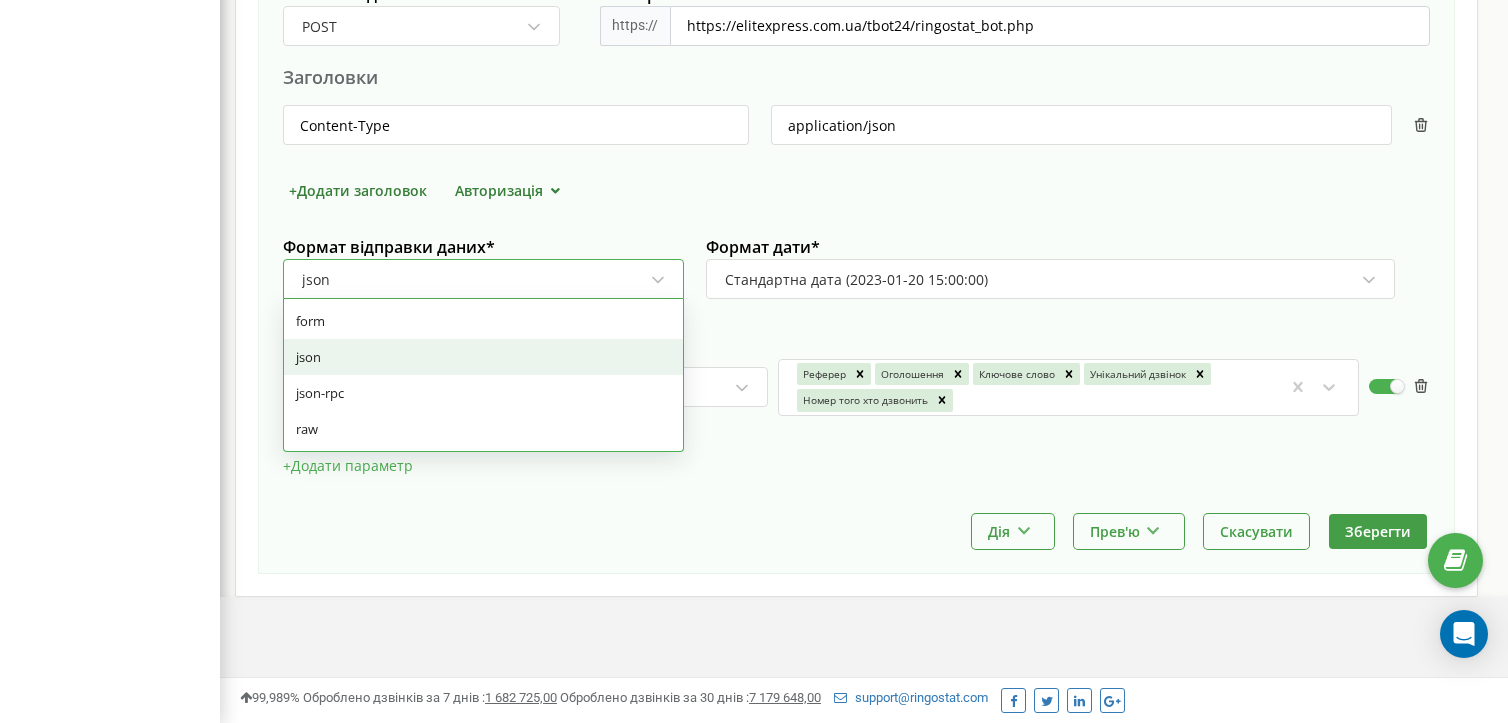 click on "json" at bounding box center (474, 280) 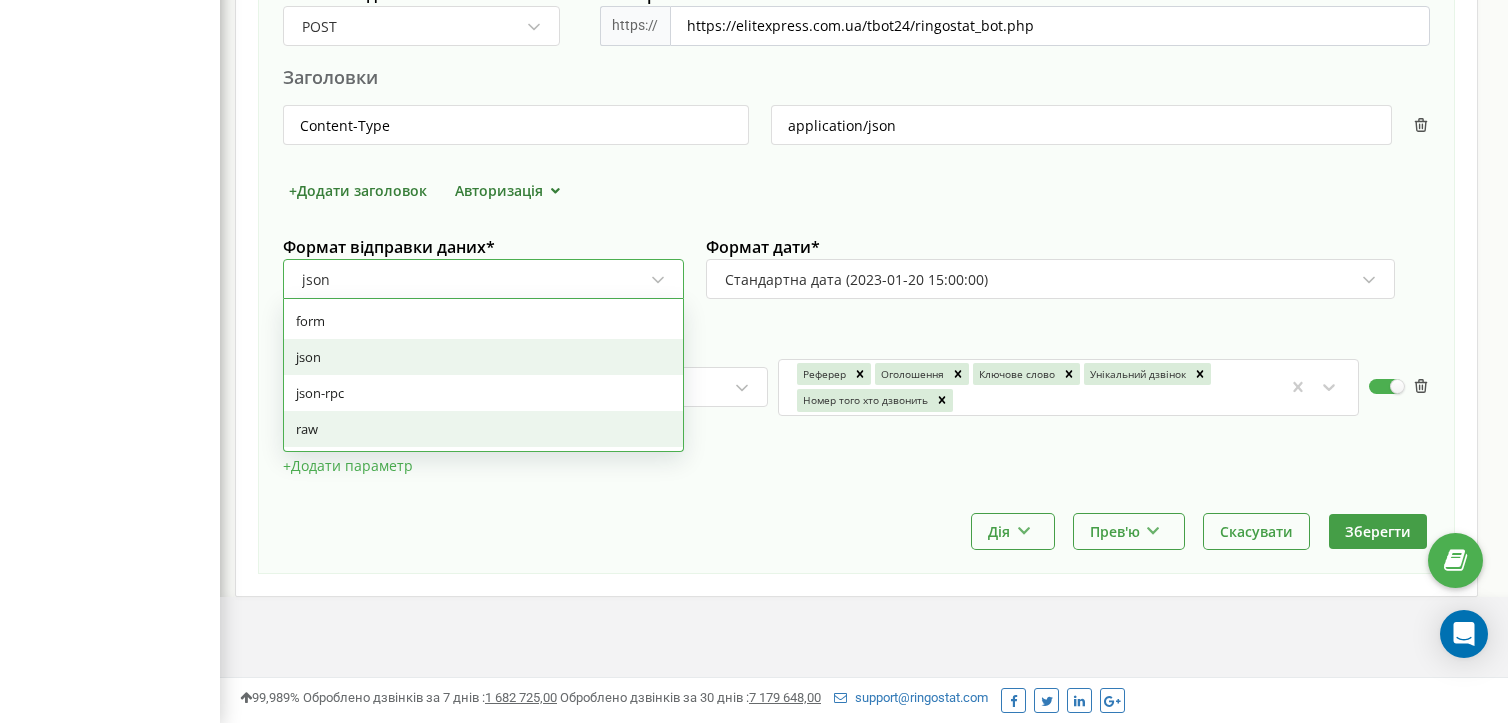 click on "raw" at bounding box center [483, 429] 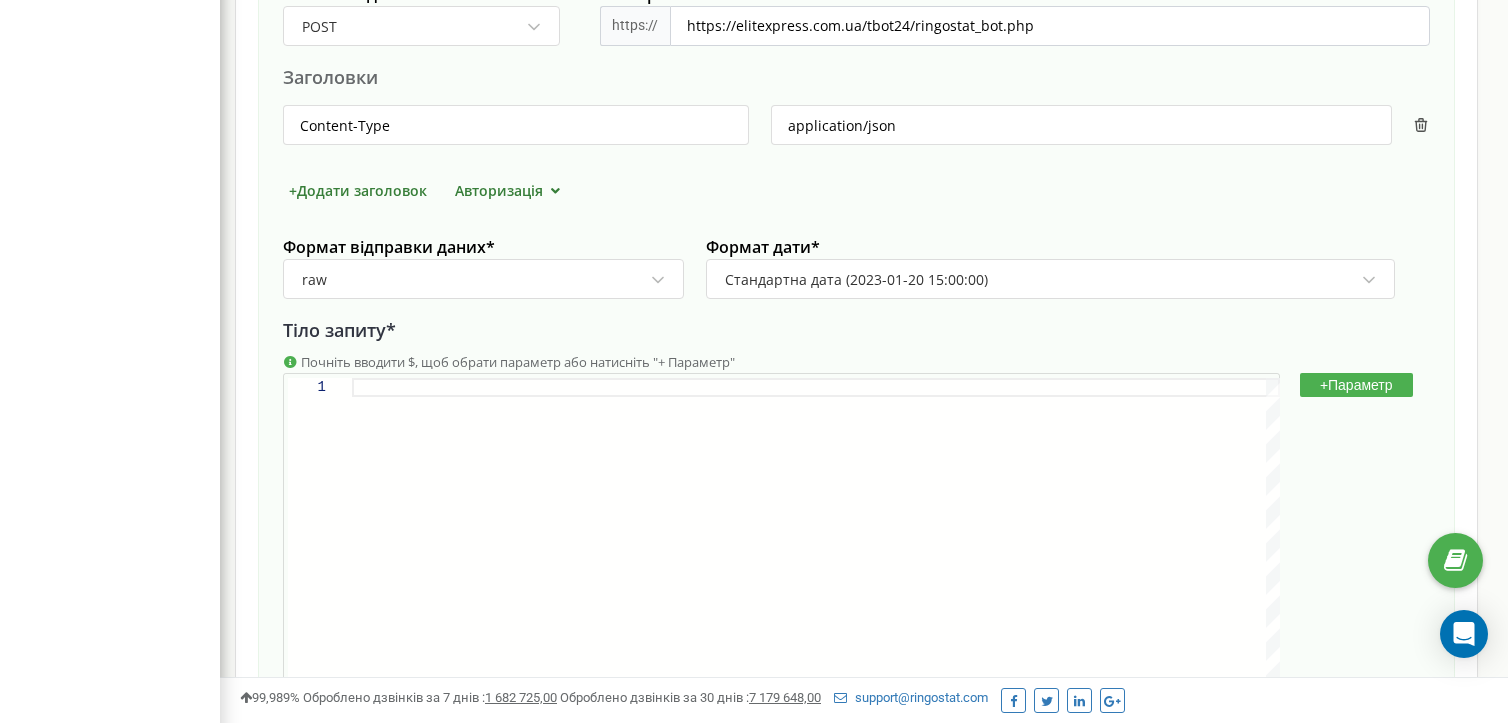 click on "+  Параметр" at bounding box center (1356, 385) 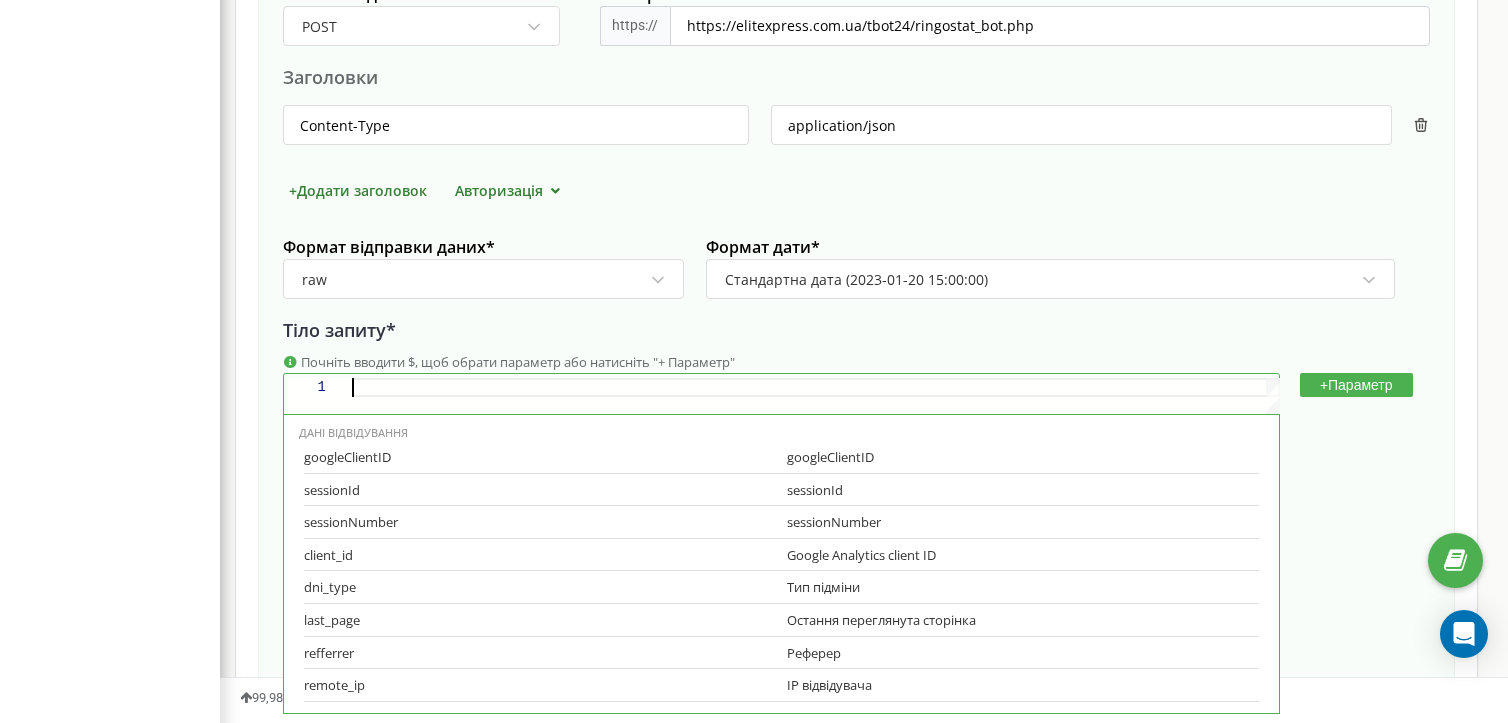 scroll, scrollTop: 0, scrollLeft: 0, axis: both 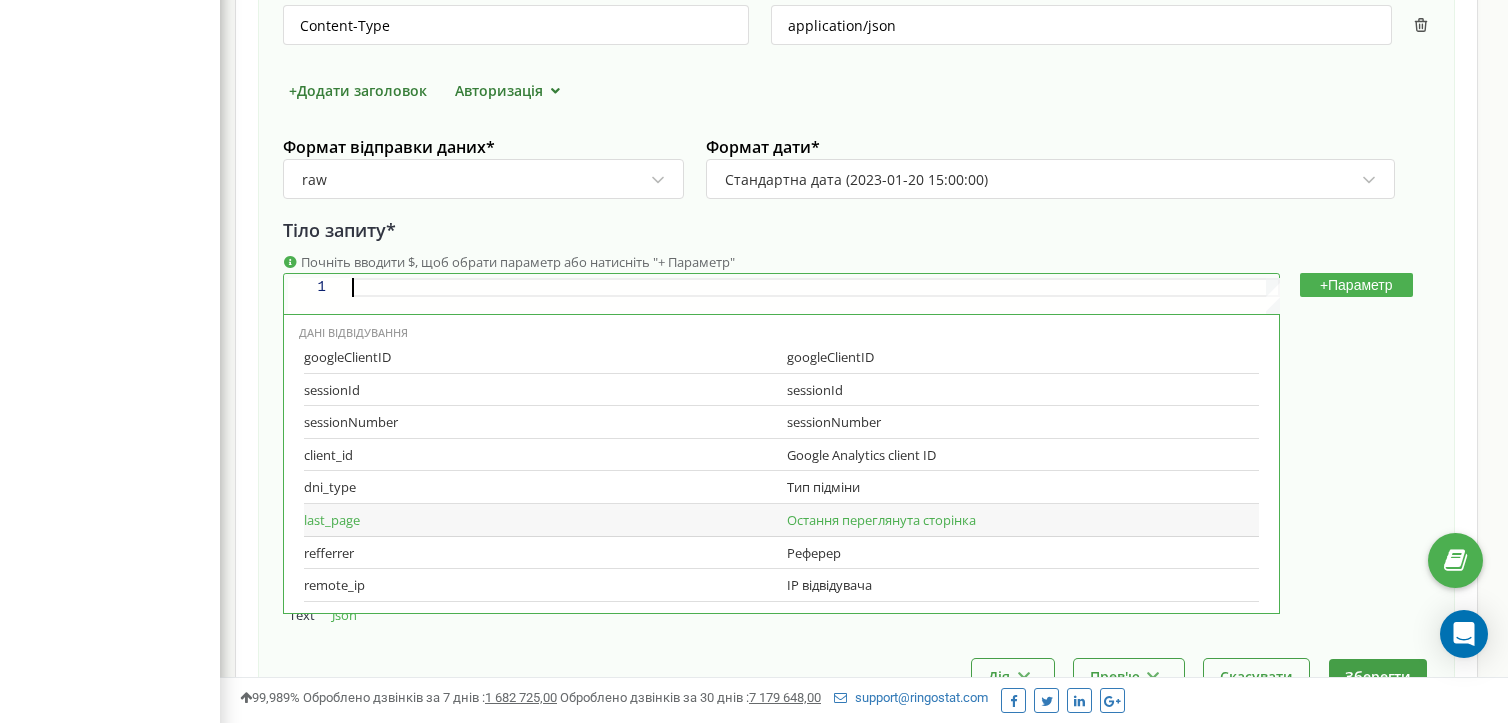 click on "Остання переглянута сторінка" at bounding box center [1023, 520] 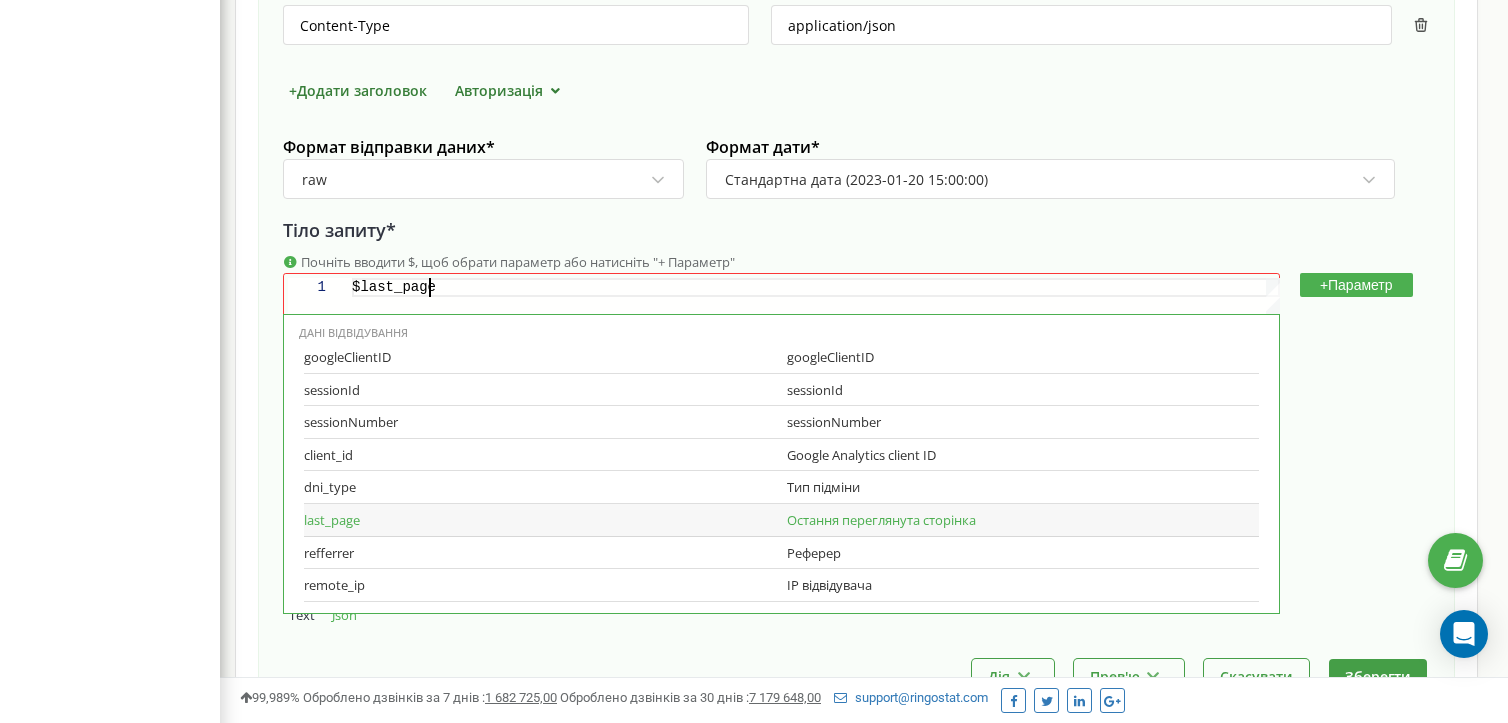 scroll, scrollTop: 0, scrollLeft: 75, axis: horizontal 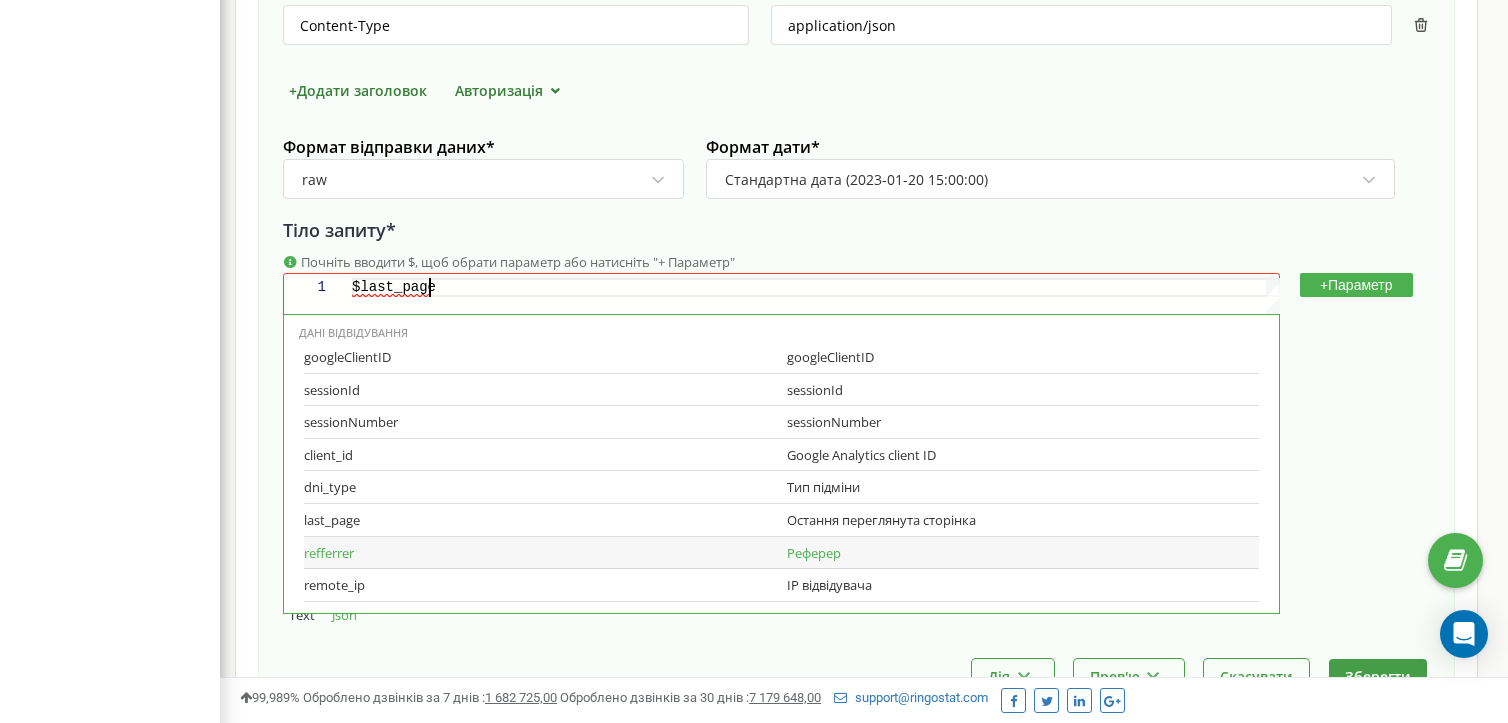 click on "Реферер" at bounding box center (1023, 553) 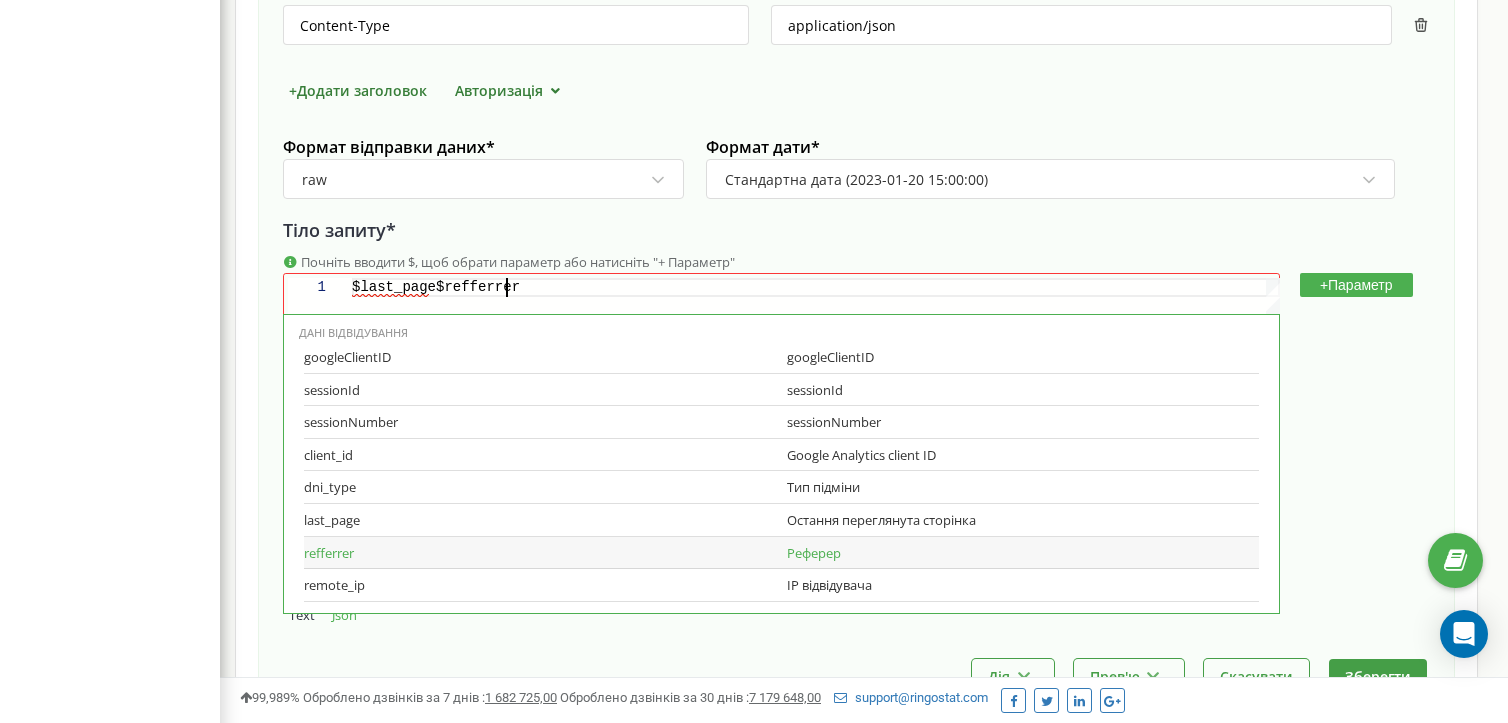 scroll, scrollTop: 0, scrollLeft: 152, axis: horizontal 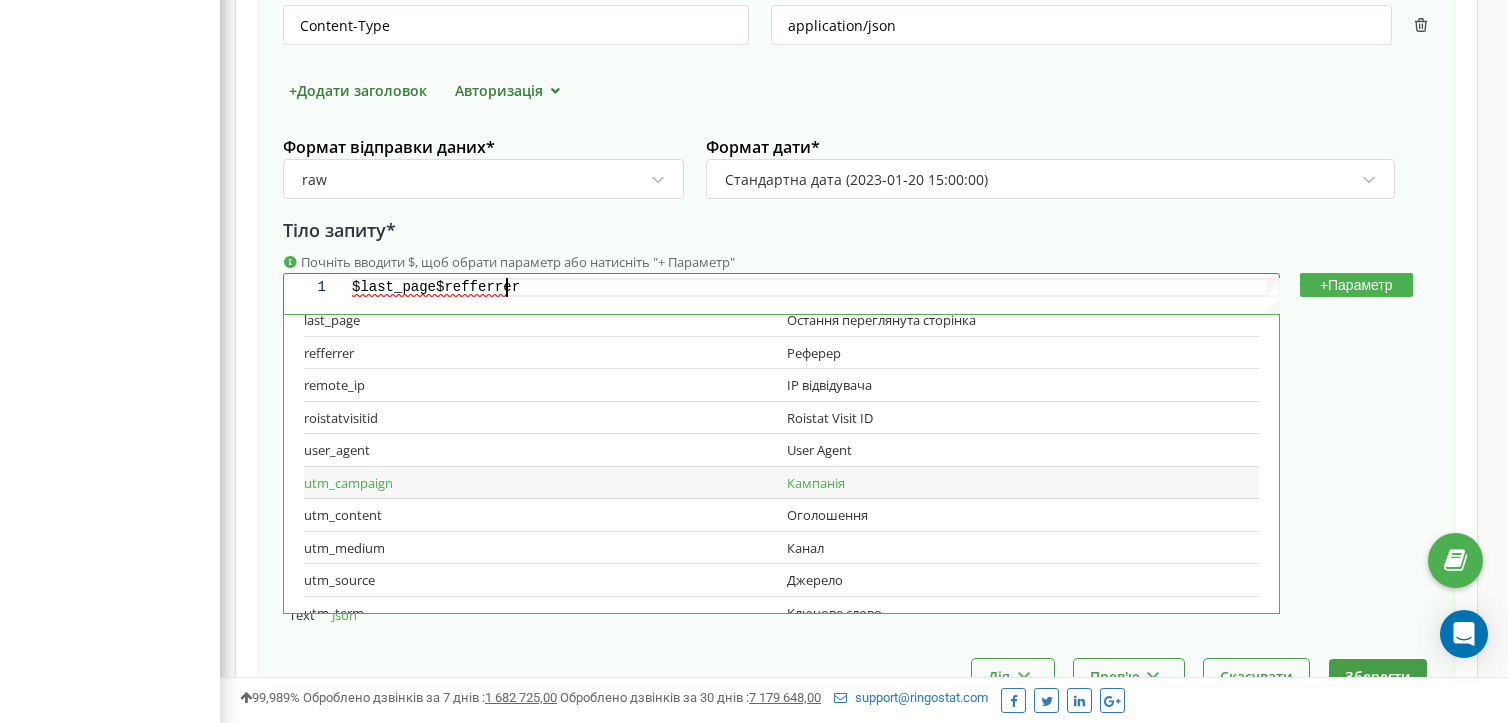 click on "Кампанія" at bounding box center (1023, 483) 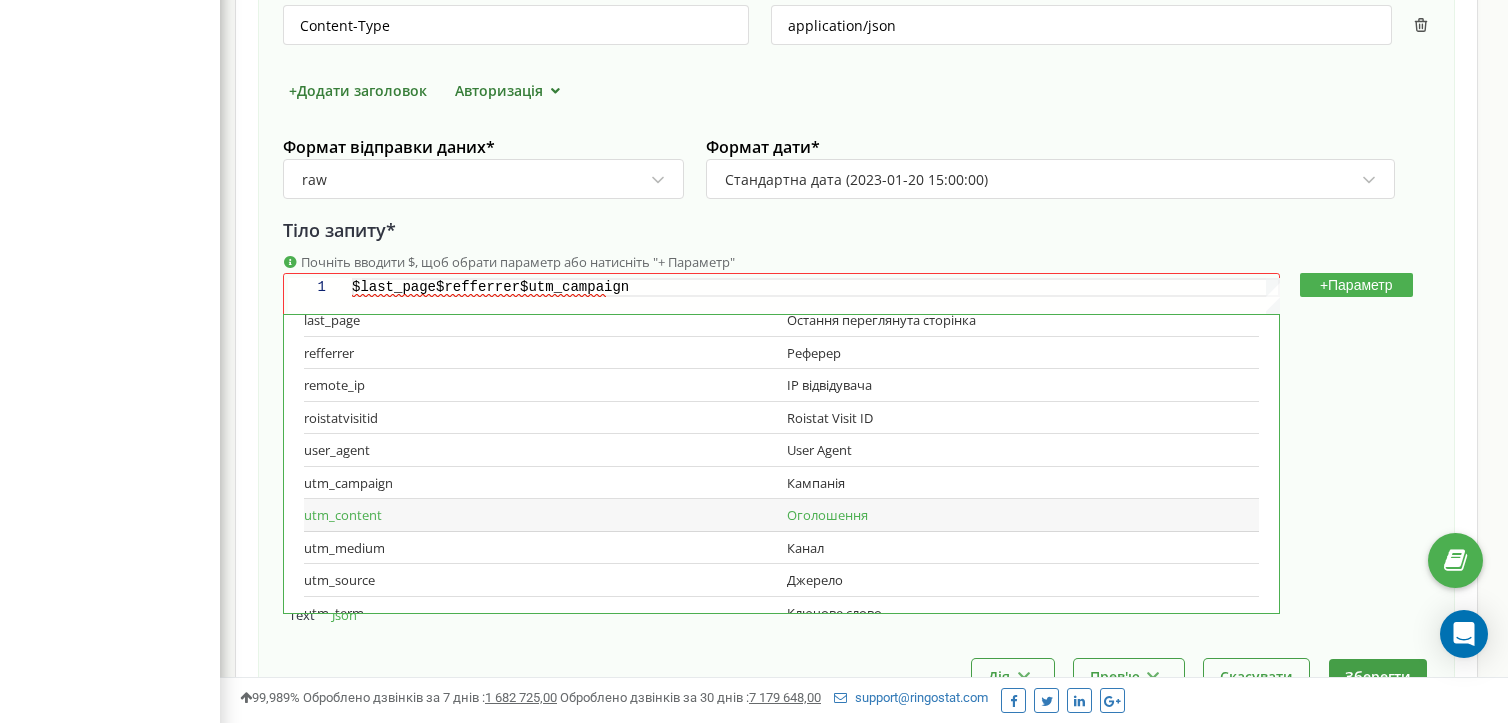 click on "Оголошення" at bounding box center (1023, 515) 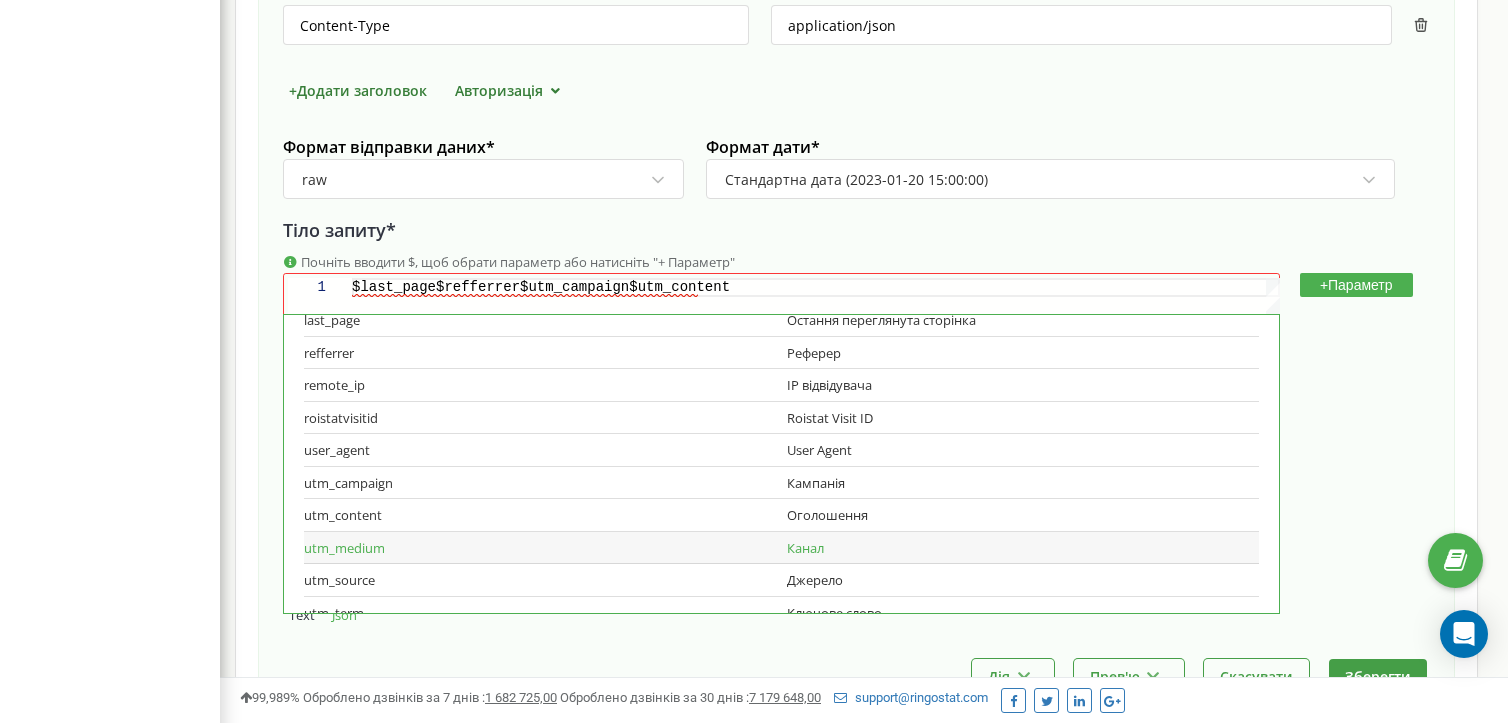 click on "Канал" at bounding box center (1023, 548) 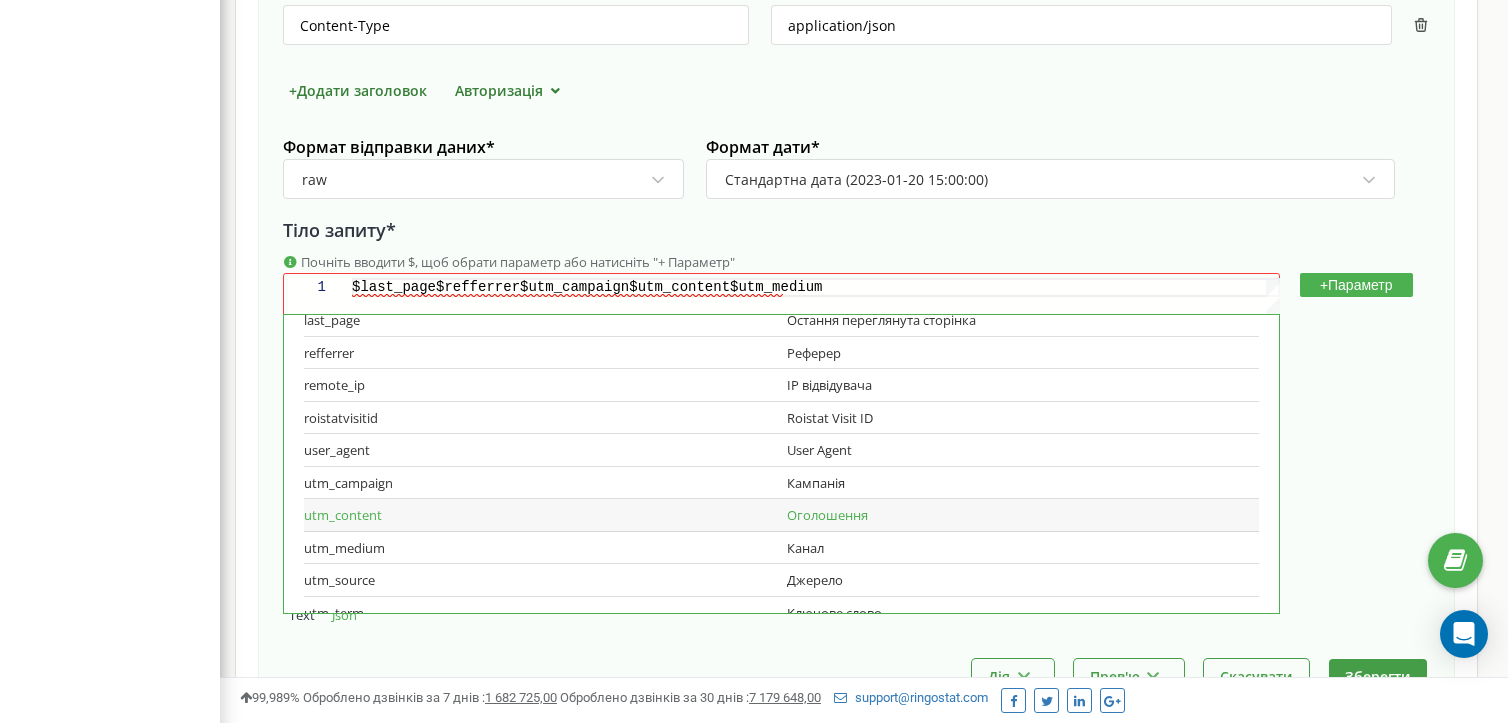 scroll, scrollTop: 300, scrollLeft: 0, axis: vertical 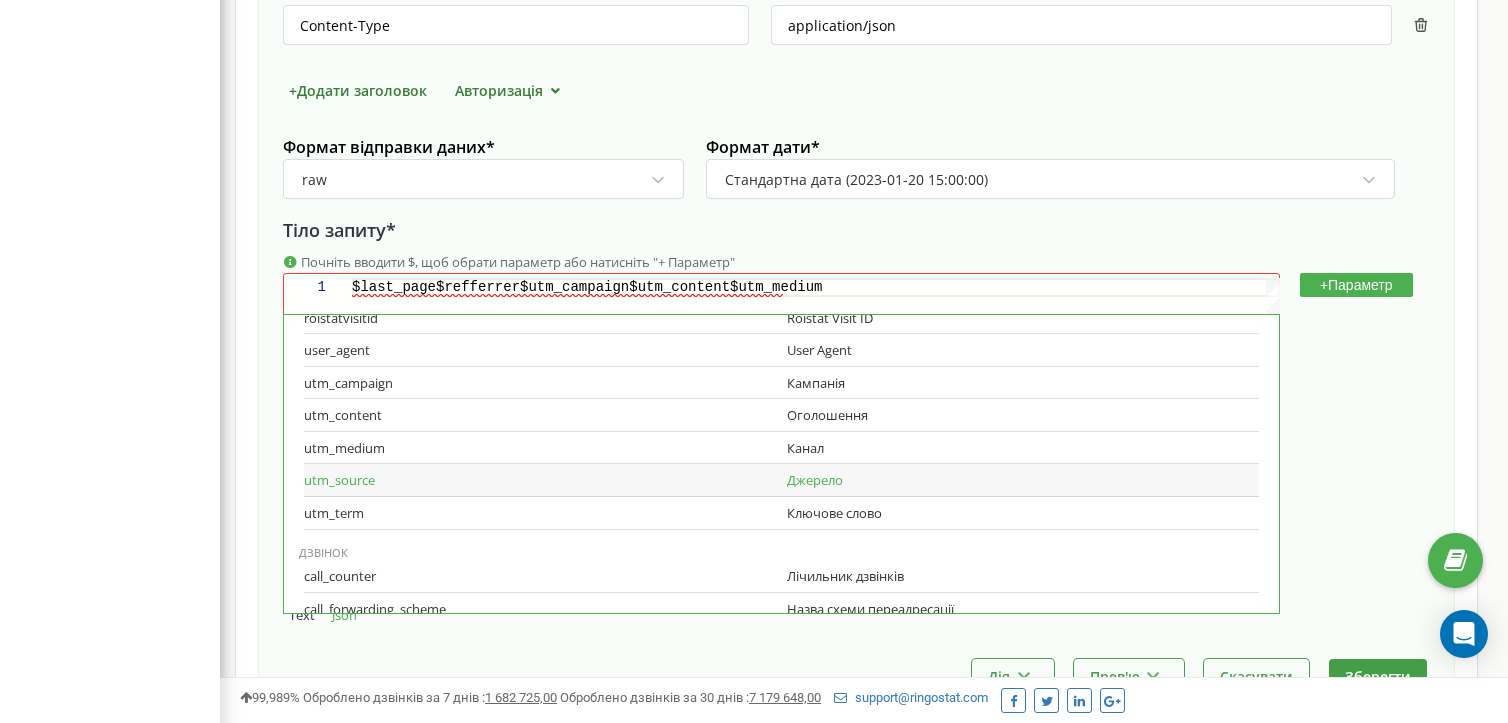 click on "Джерело" at bounding box center (1023, 480) 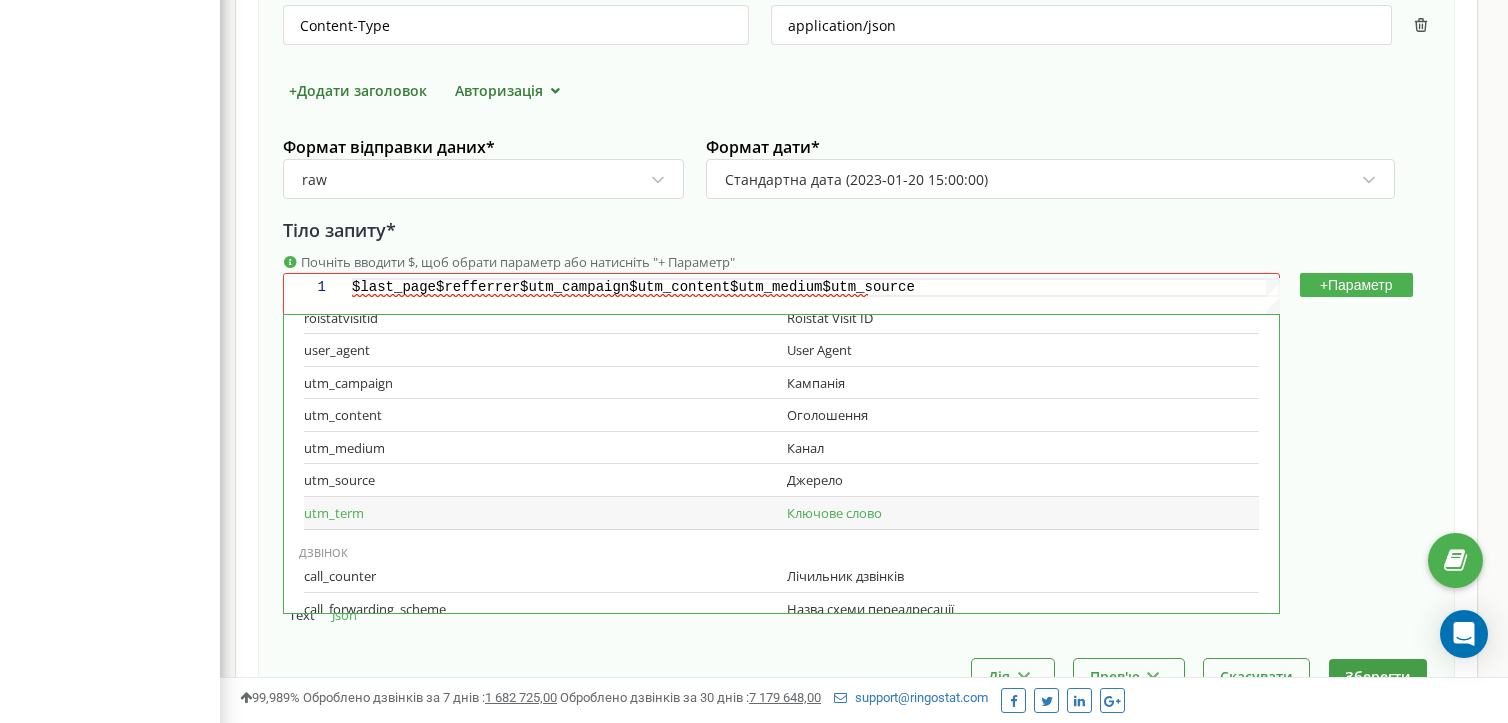 click on "Ключове слово" at bounding box center (1023, 513) 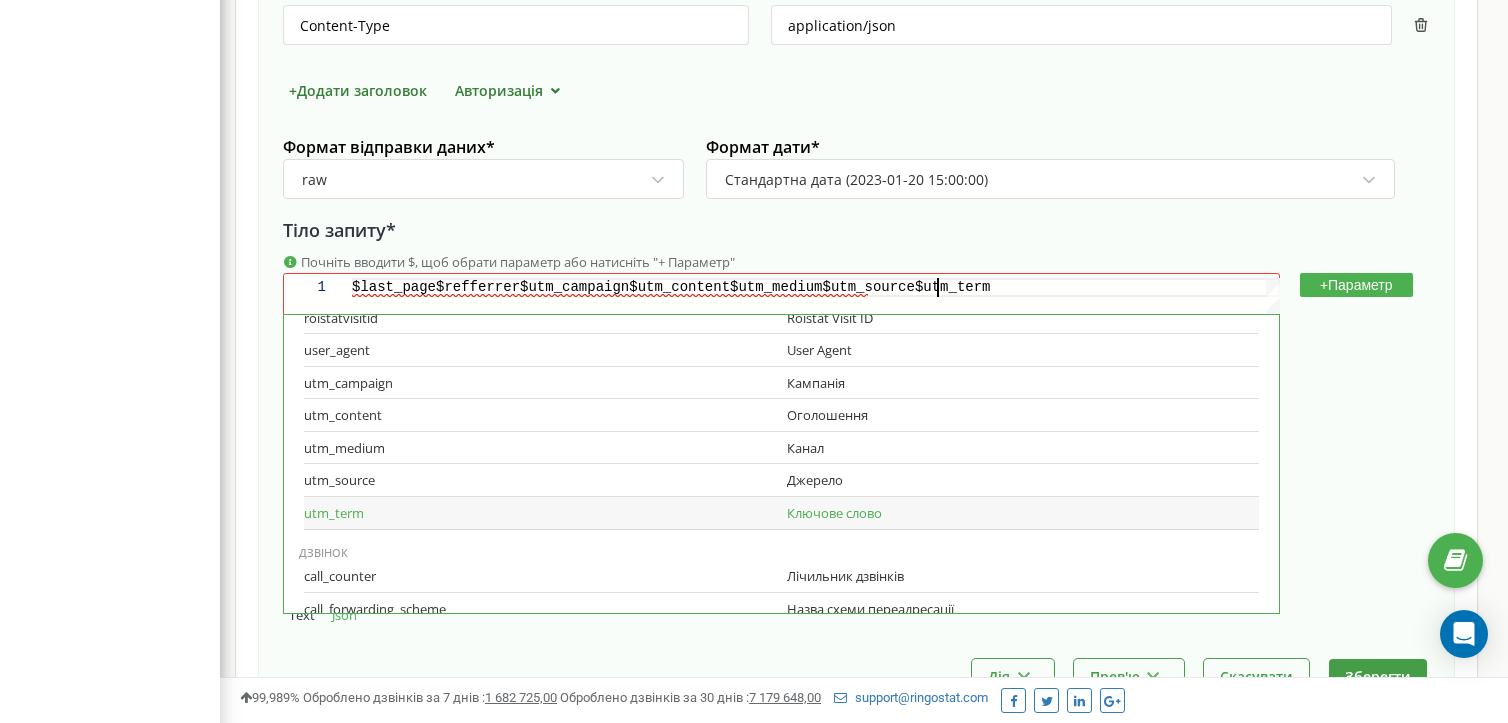 scroll, scrollTop: 0, scrollLeft: 584, axis: horizontal 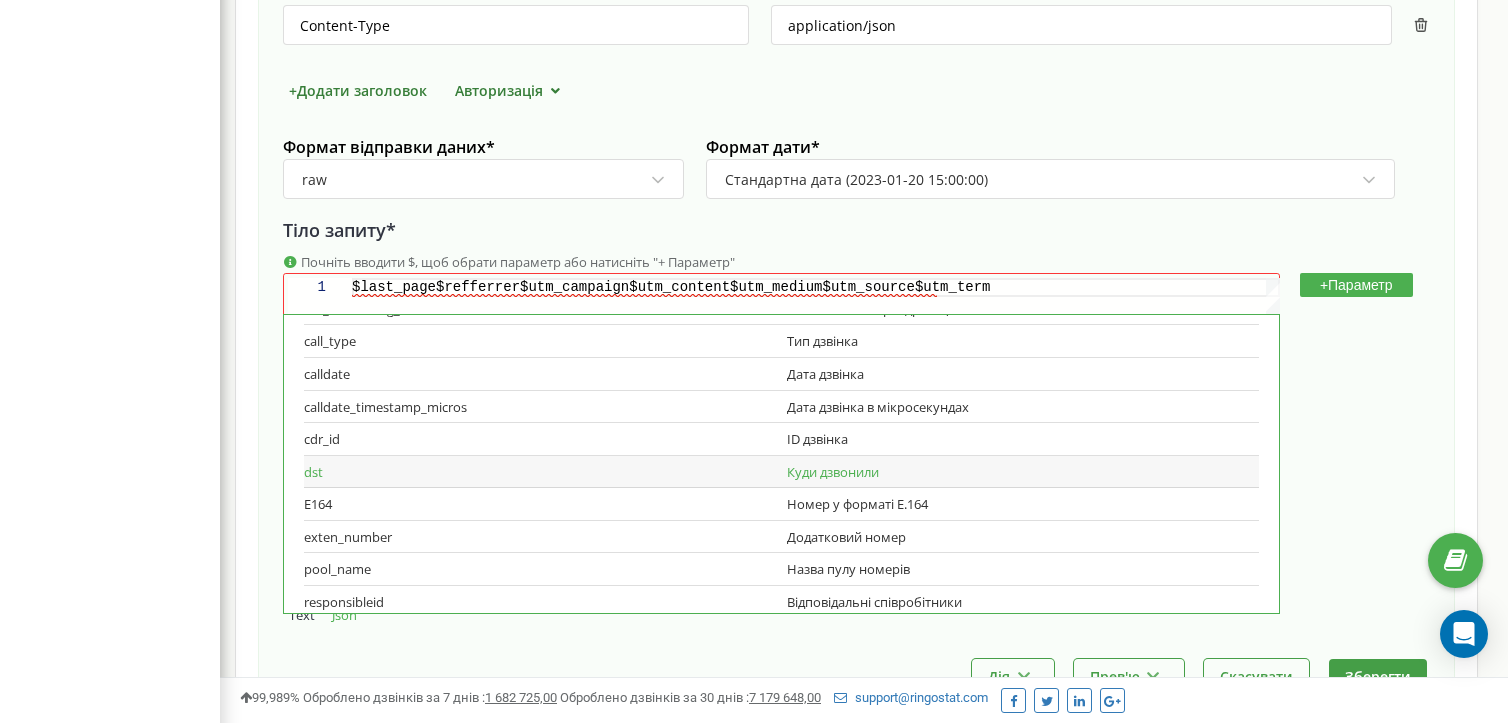 click on "Куди дзвонили" at bounding box center [1023, 472] 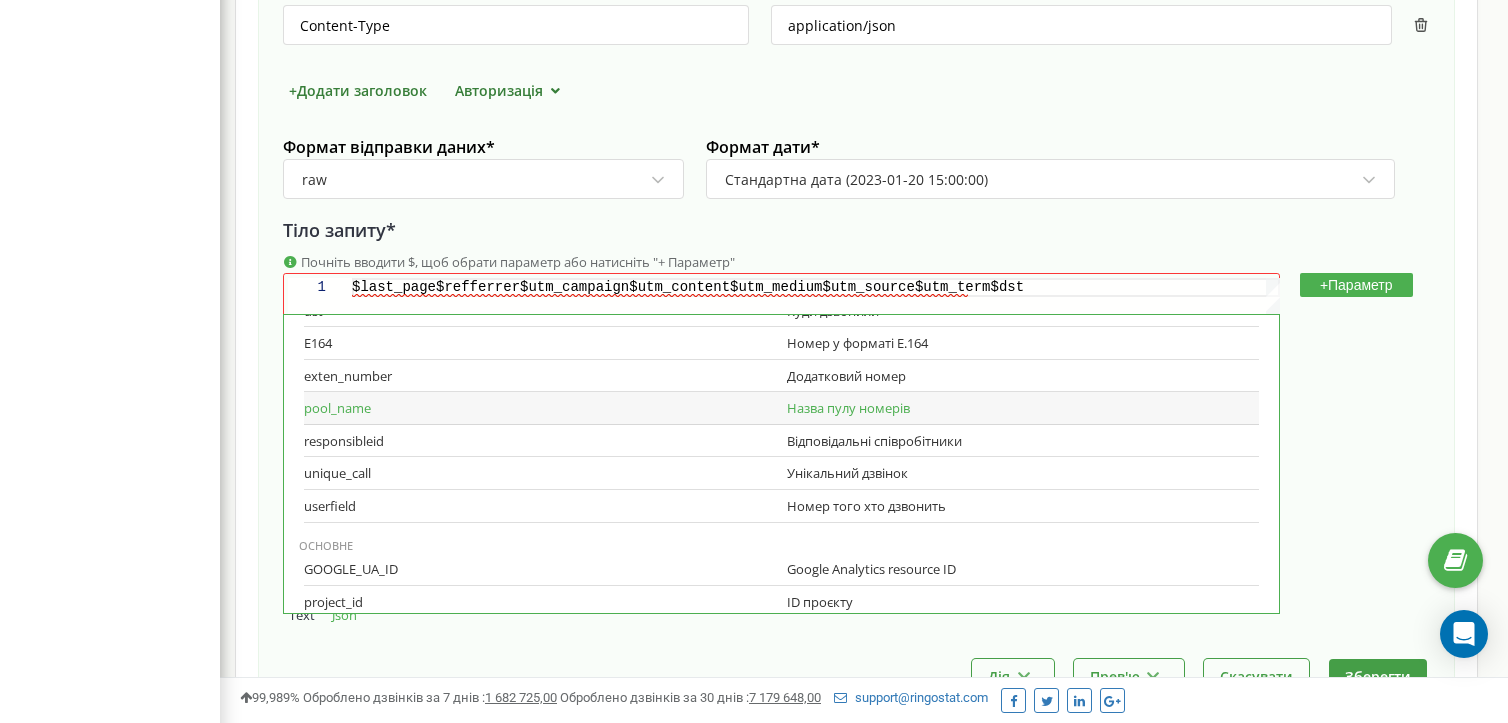 scroll, scrollTop: 790, scrollLeft: 0, axis: vertical 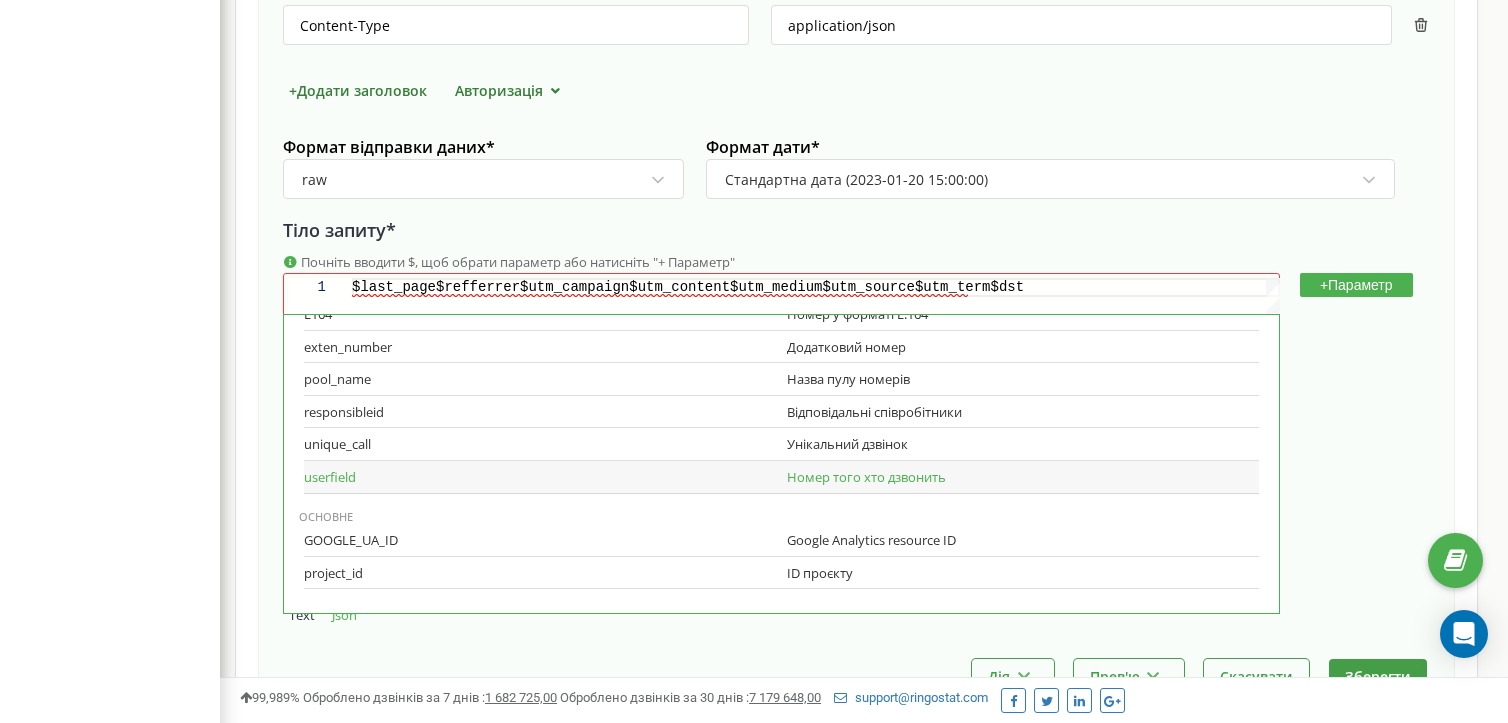 click on "Номер того хто дзвонить" at bounding box center (1023, 477) 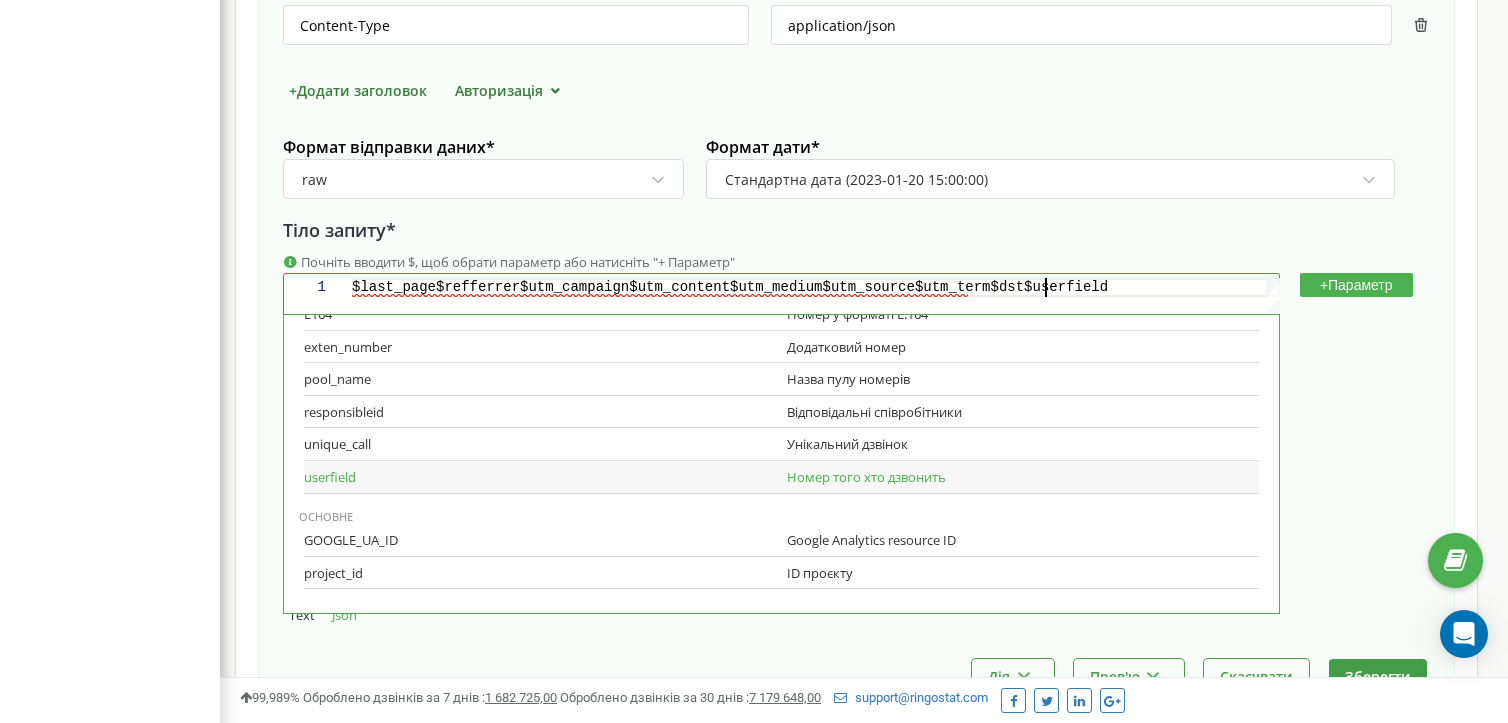 scroll, scrollTop: 0, scrollLeft: 691, axis: horizontal 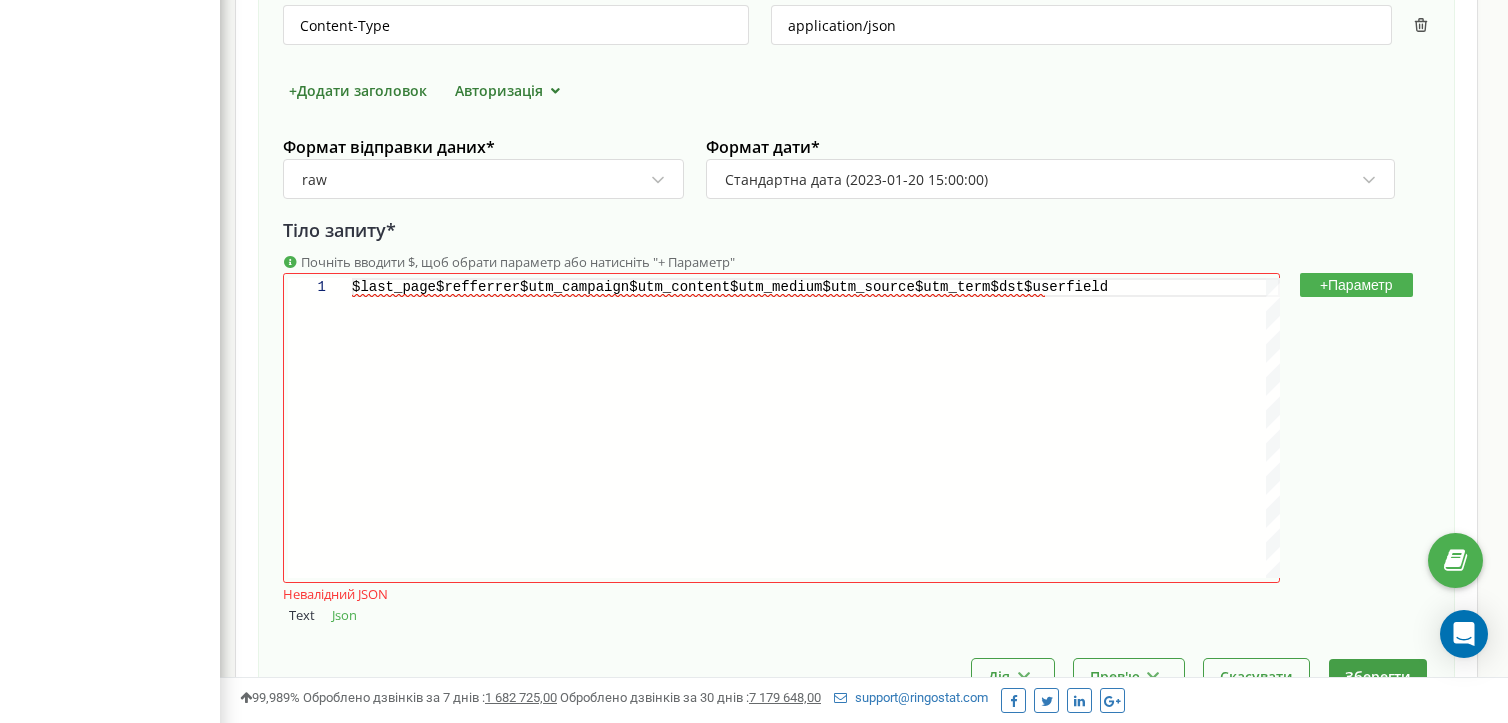 click on "1 $last_page$refferrer$utm_campaign$utm_content$utm_ medium$utm_source$utm_term$dst$userfield $last_page$refferrer$utm_campaign$utm_content$utm_medium$utm_source$utm_term$dst$userfield Enter to Rename, Shift+Enter to Preview +  Параметр" at bounding box center [856, 428] 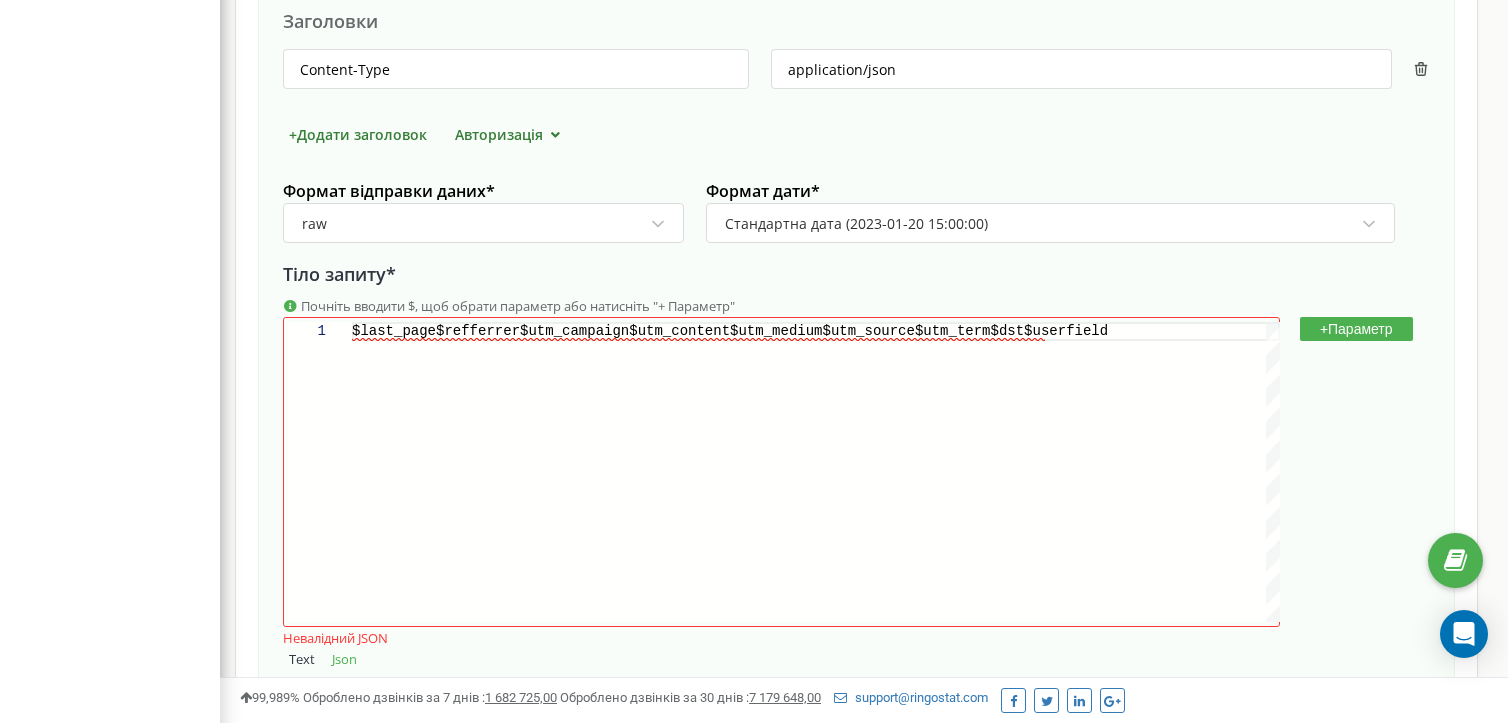 scroll, scrollTop: 784, scrollLeft: 0, axis: vertical 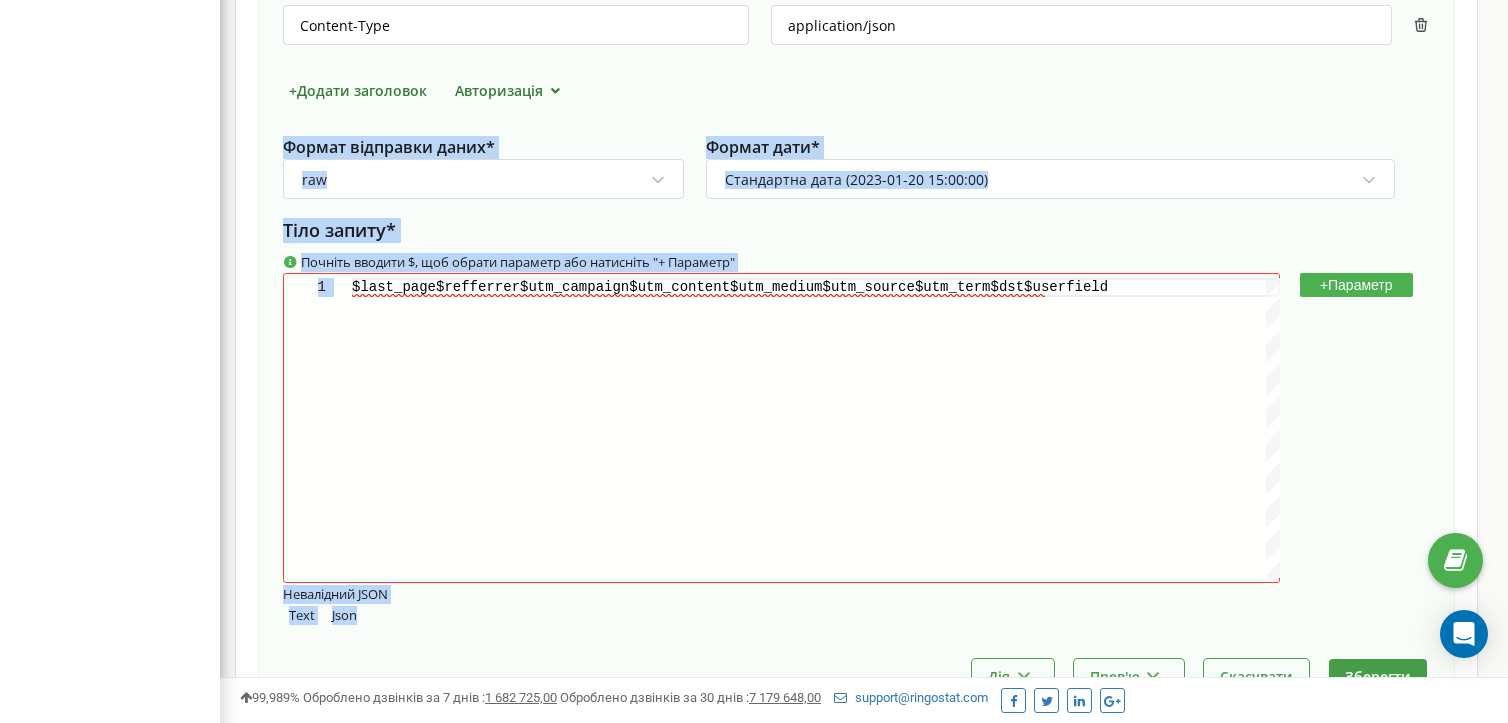 drag, startPoint x: 276, startPoint y: 140, endPoint x: 385, endPoint y: 634, distance: 505.8824 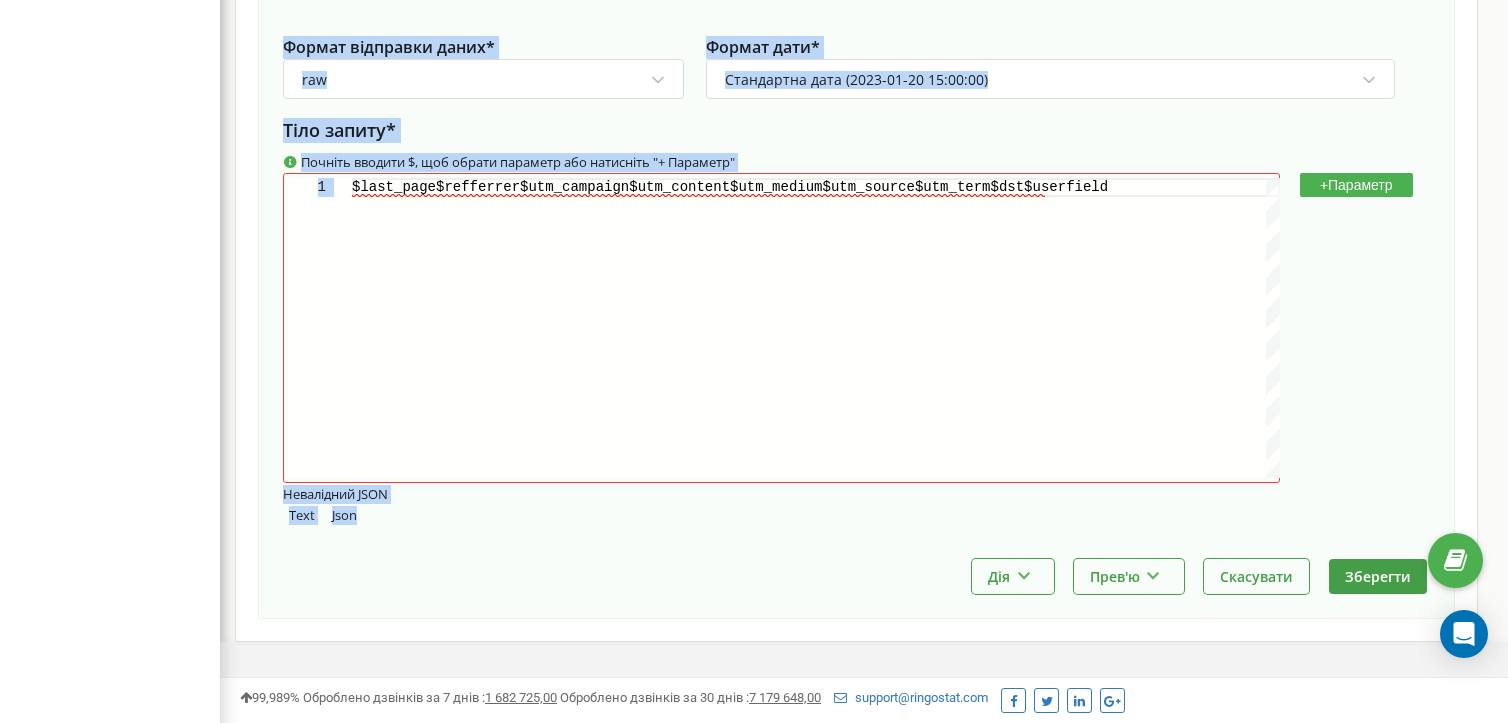 scroll, scrollTop: 884, scrollLeft: 0, axis: vertical 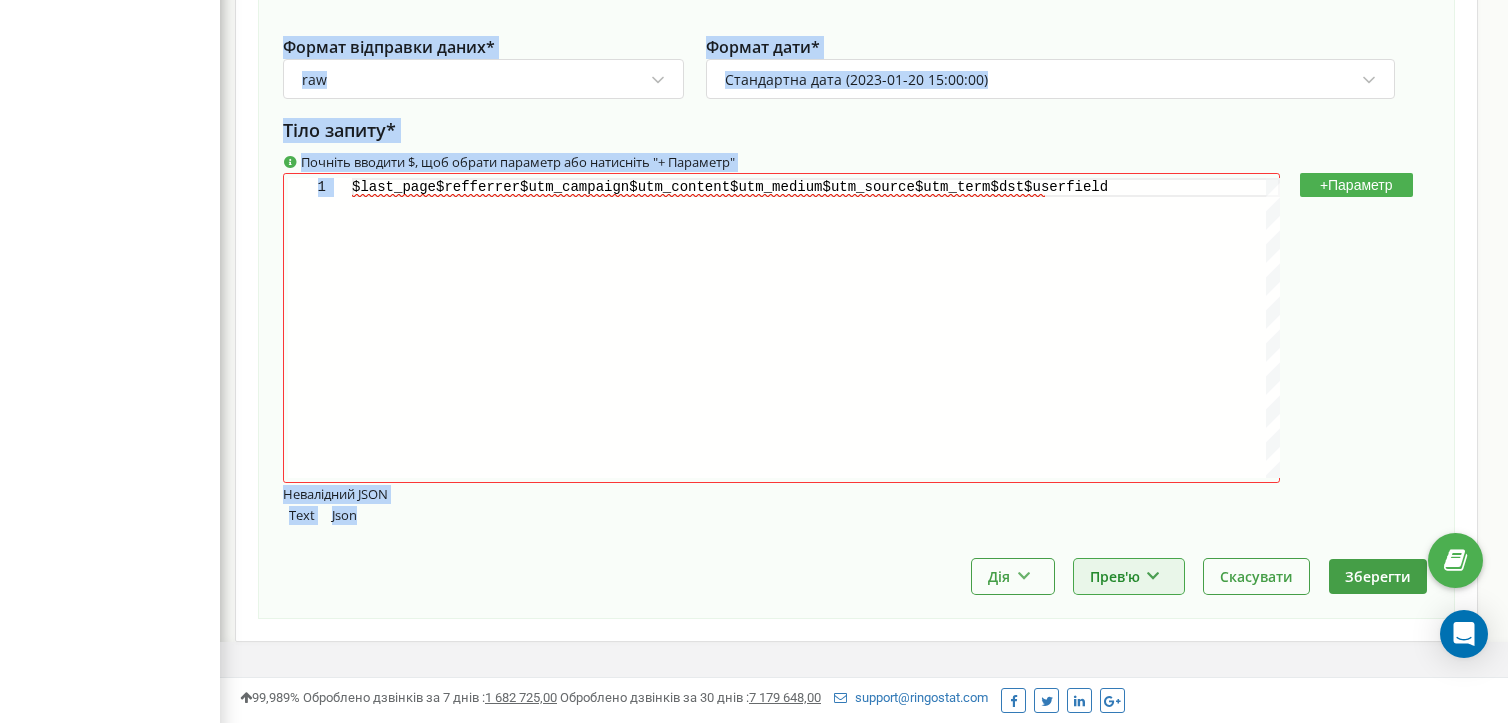 click on "Прев'ю" at bounding box center (1129, 576) 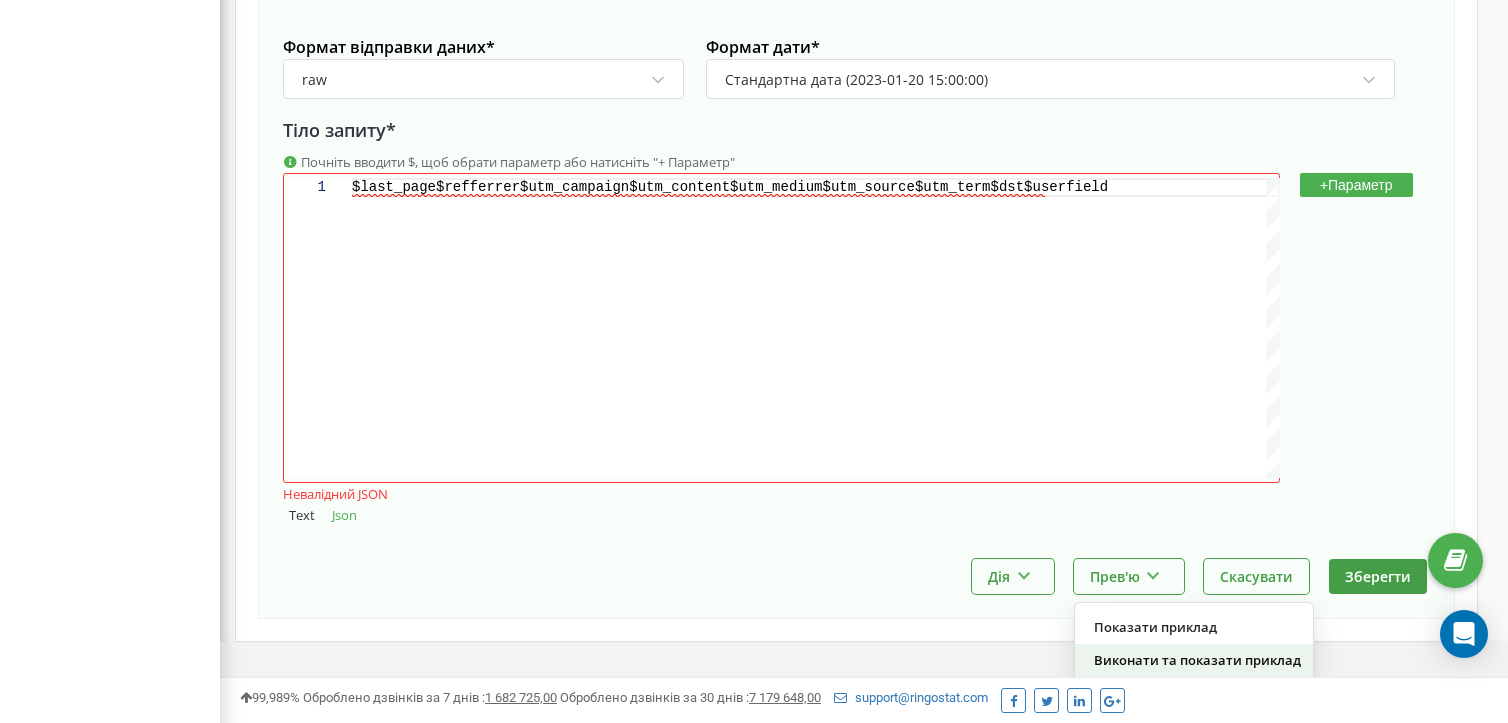 click on "Виконати та показати приклад" at bounding box center (1194, 660) 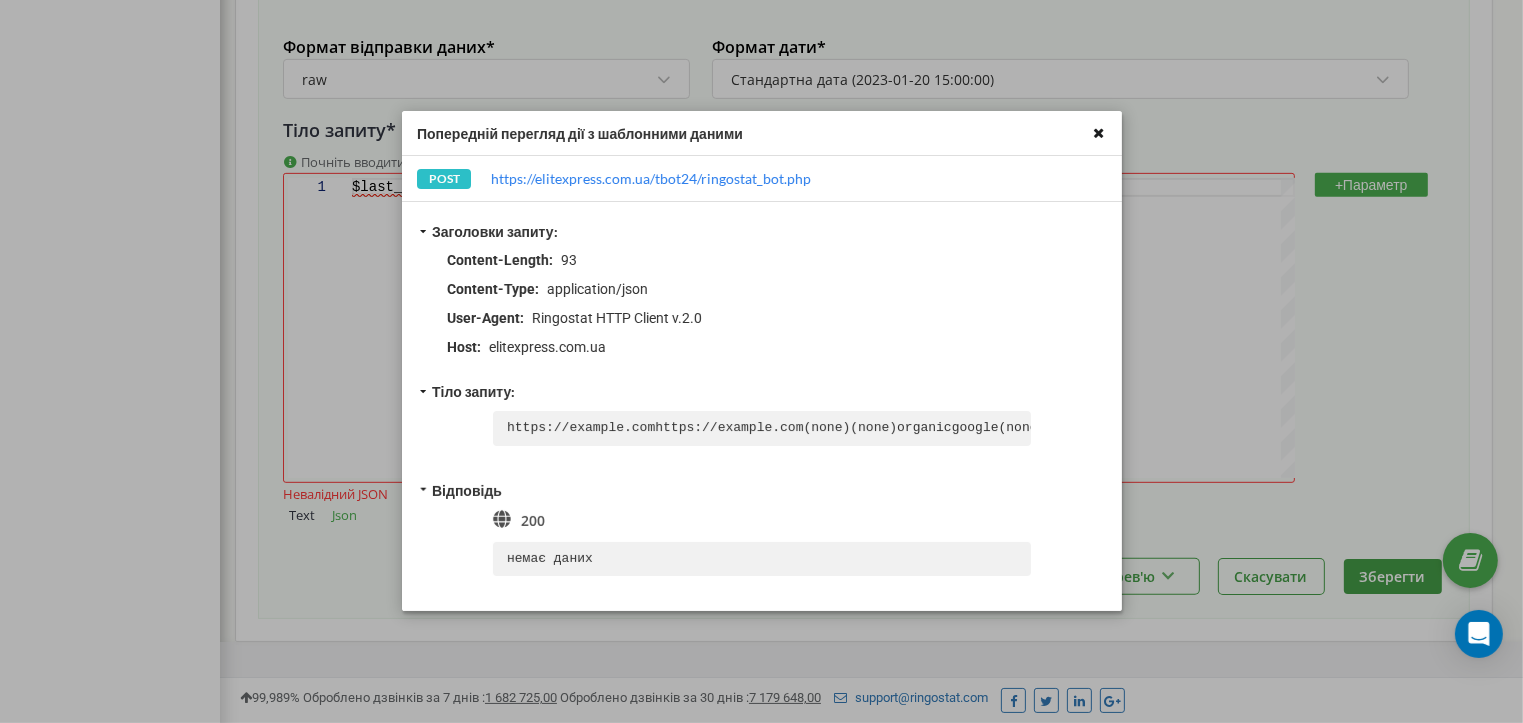 click at bounding box center (1098, 133) 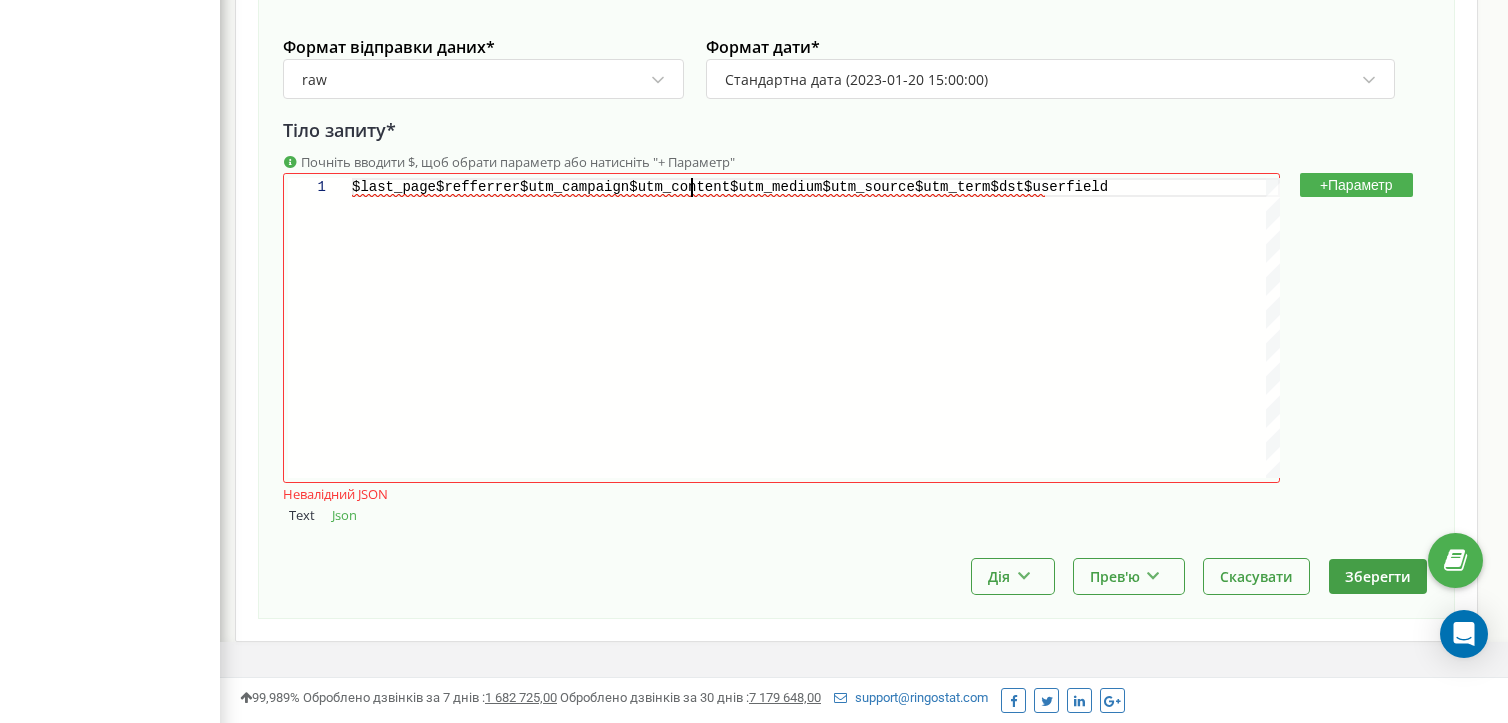 click on "$last_page$refferrer$utm_campaign$utm_content$utm_" at bounding box center (562, 187) 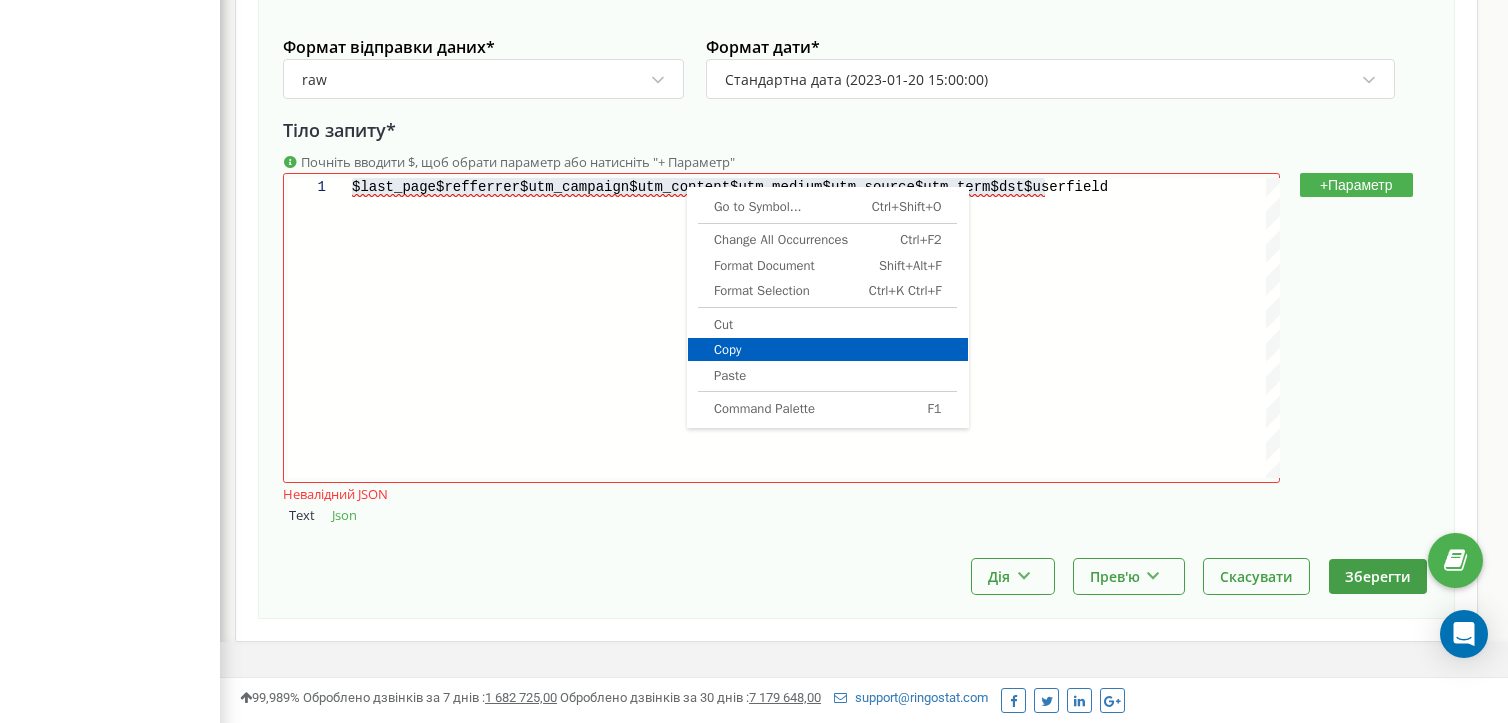 click on "Copy" at bounding box center [828, 349] 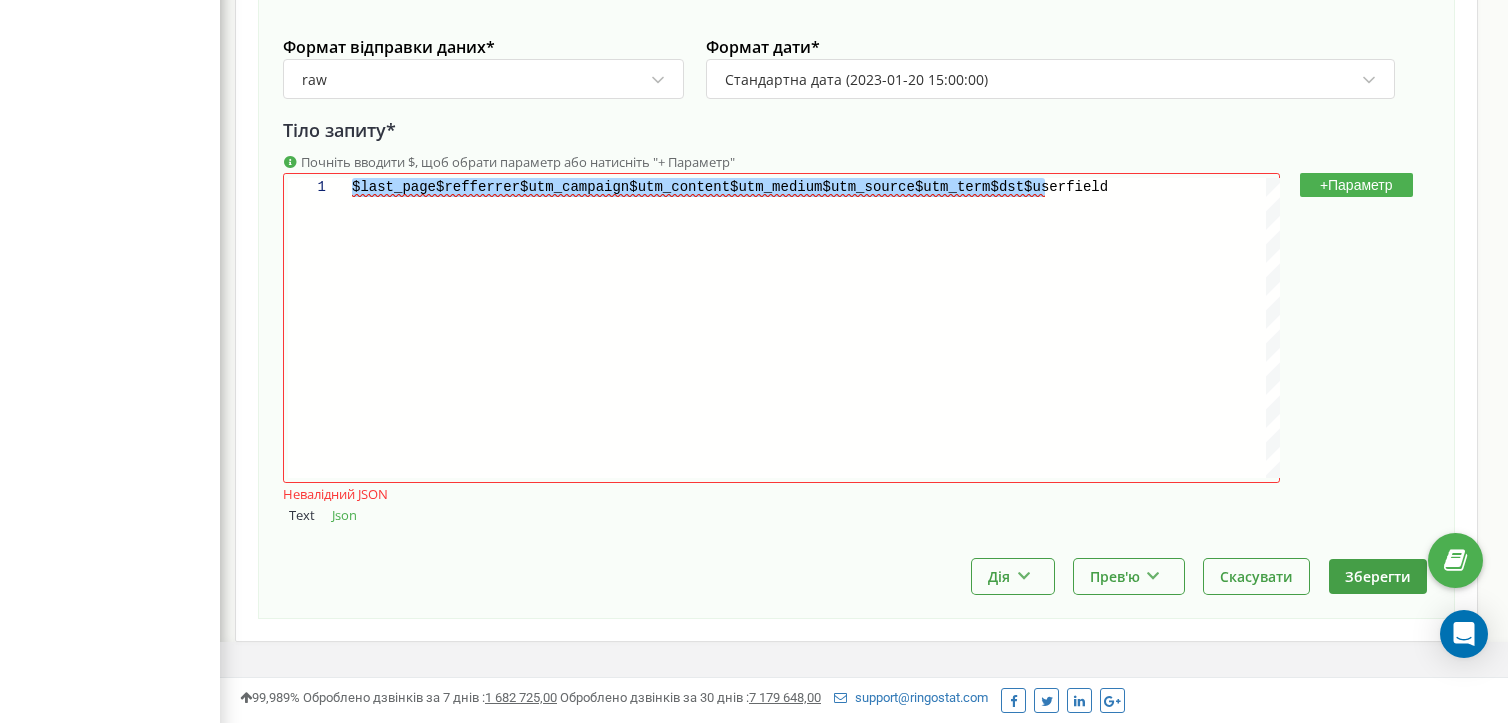 paste on "}" 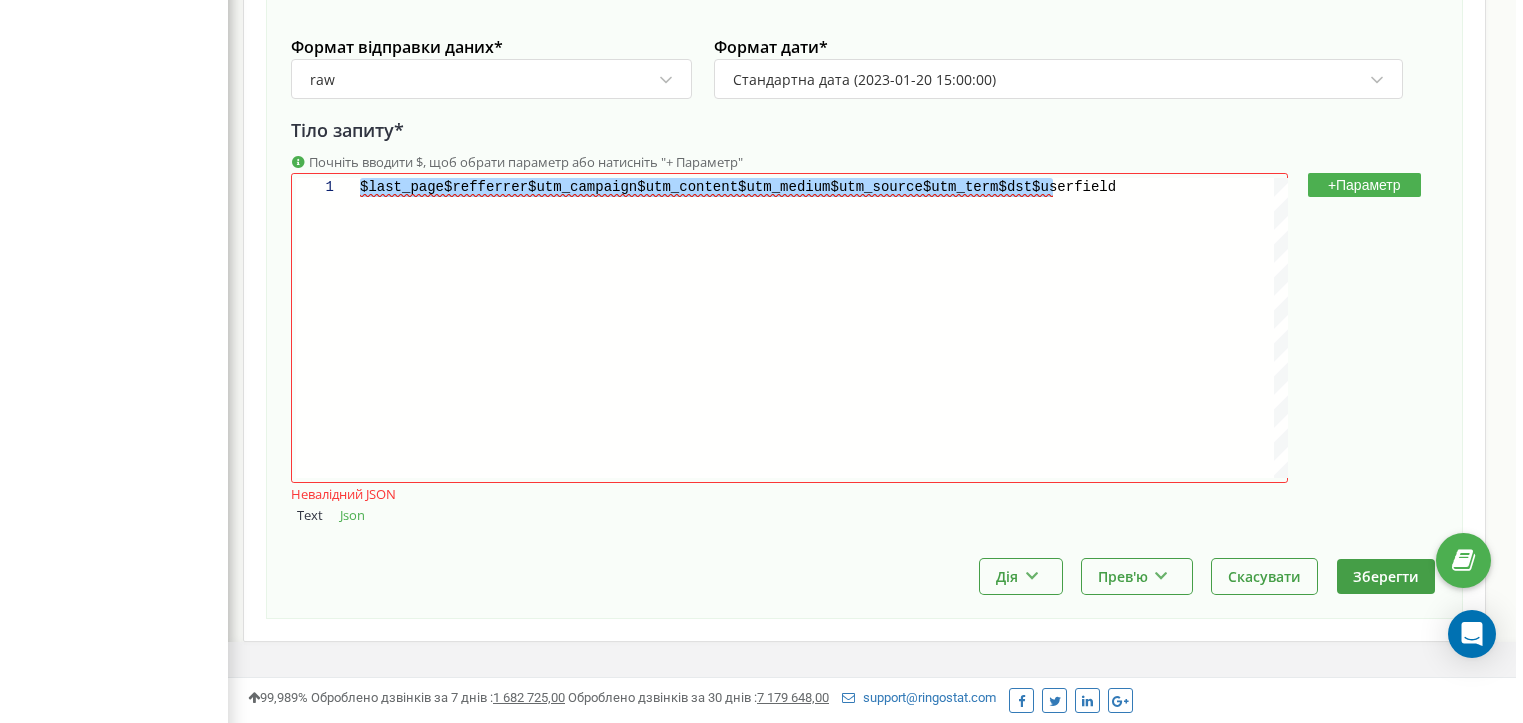 scroll, scrollTop: 0, scrollLeft: 7, axis: horizontal 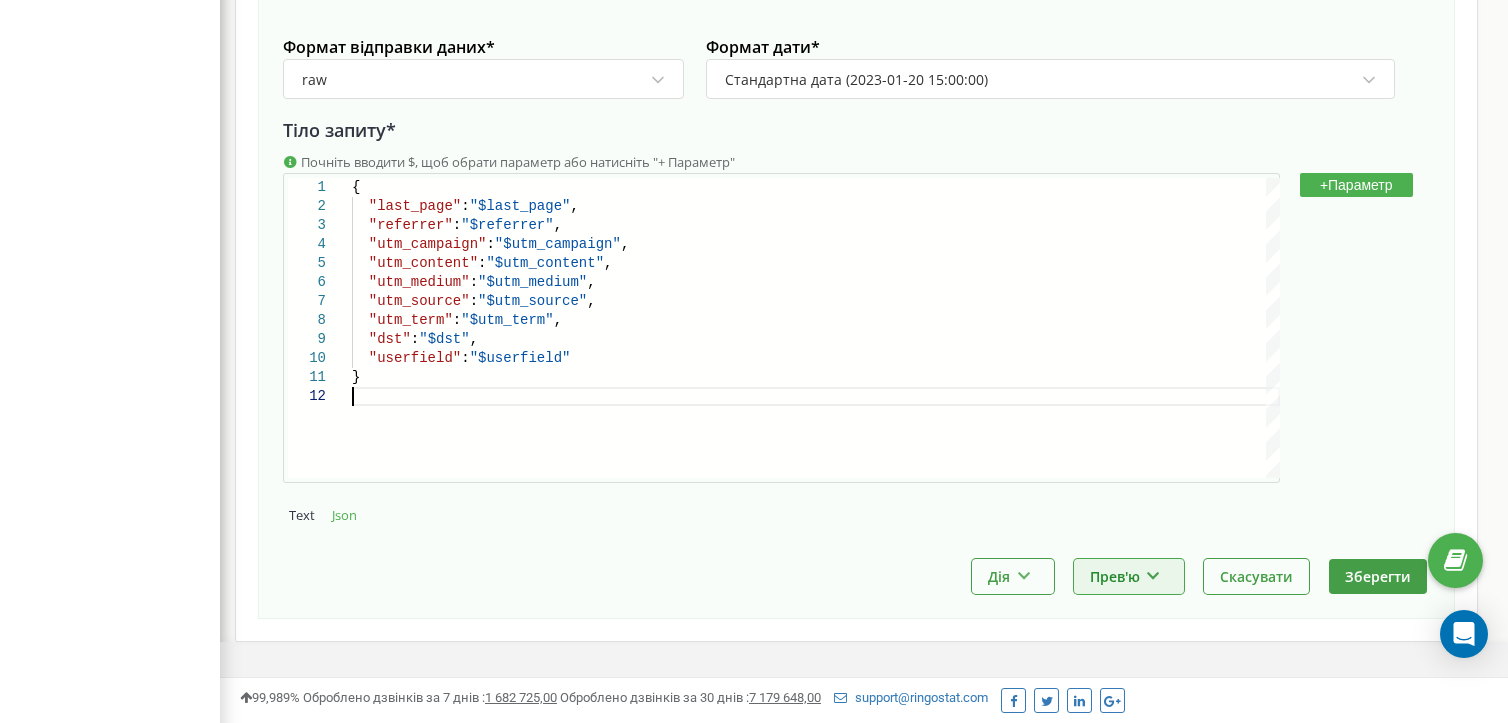 click at bounding box center [1153, 573] 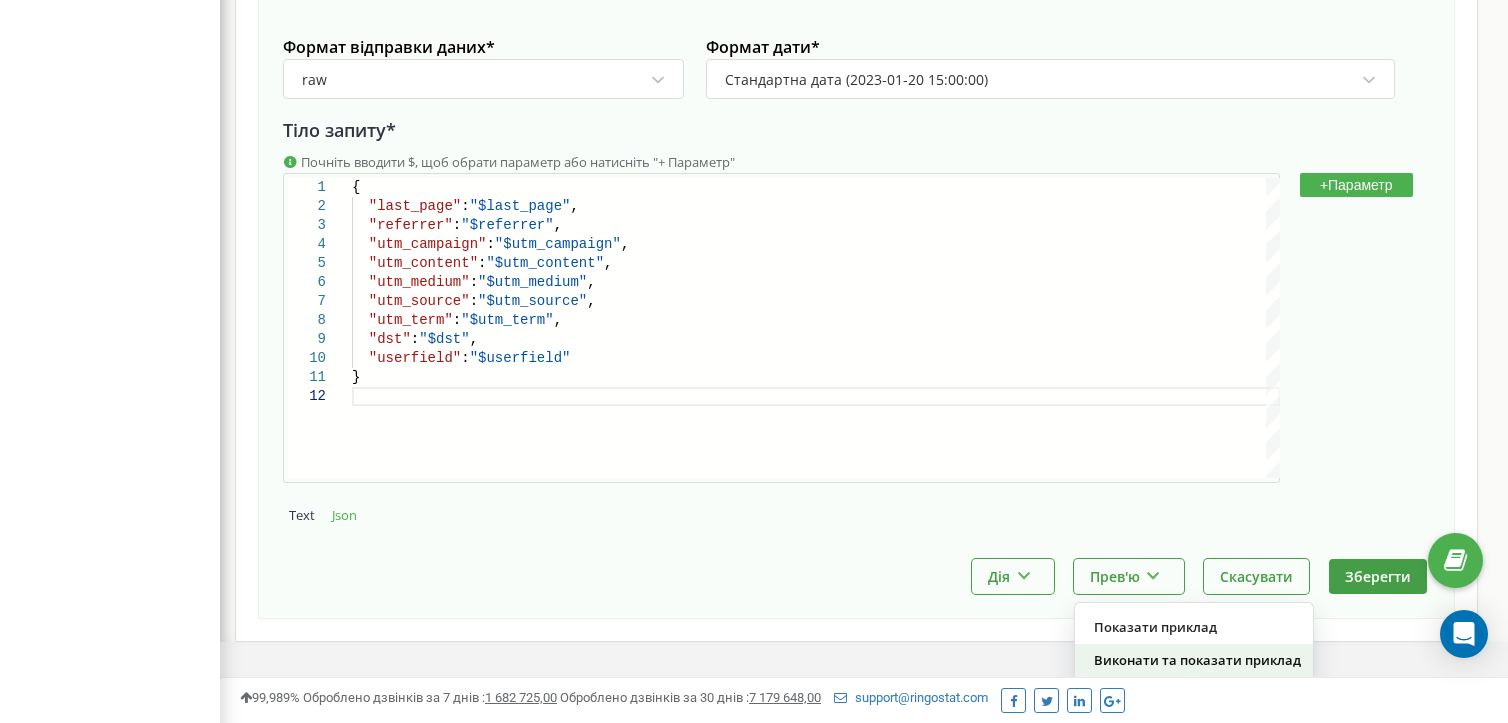 click on "Виконати та показати приклад" at bounding box center [1194, 660] 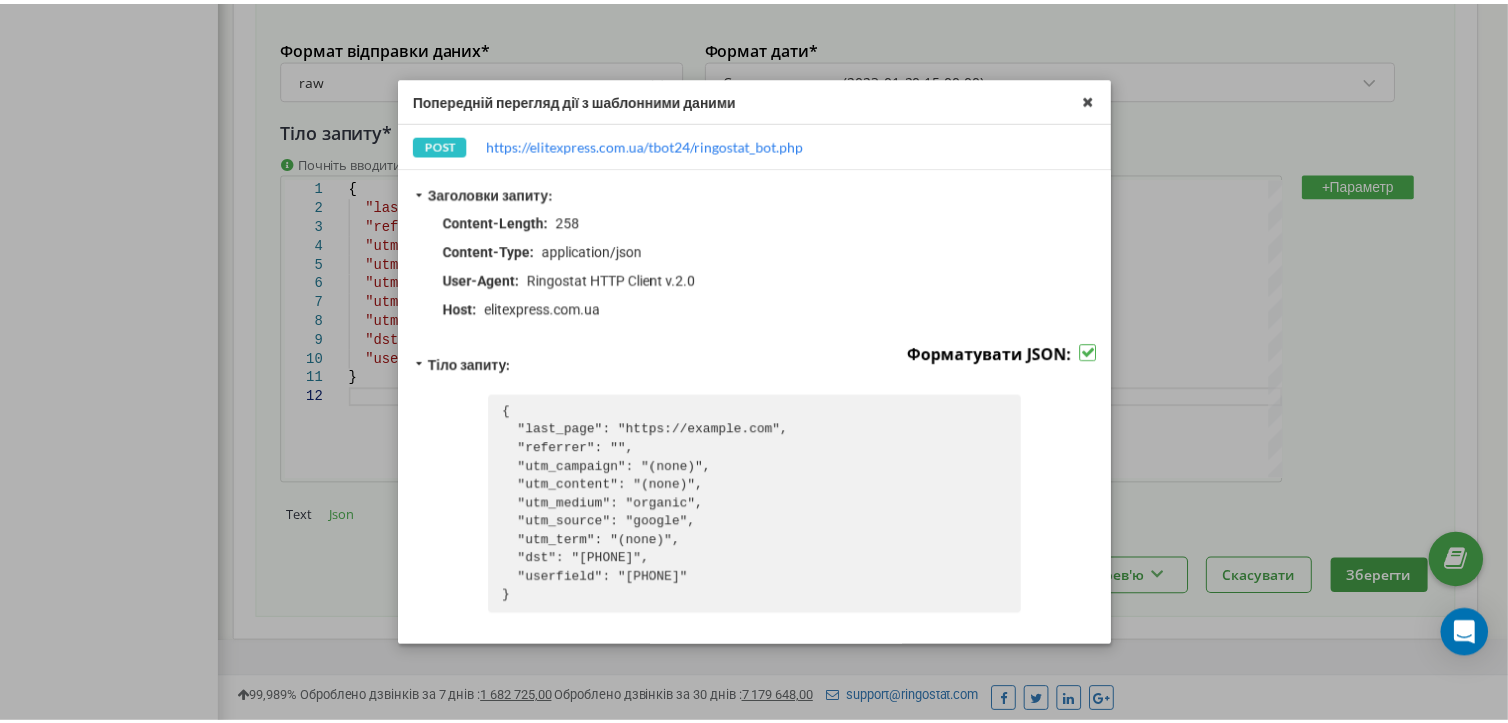 scroll, scrollTop: 0, scrollLeft: 0, axis: both 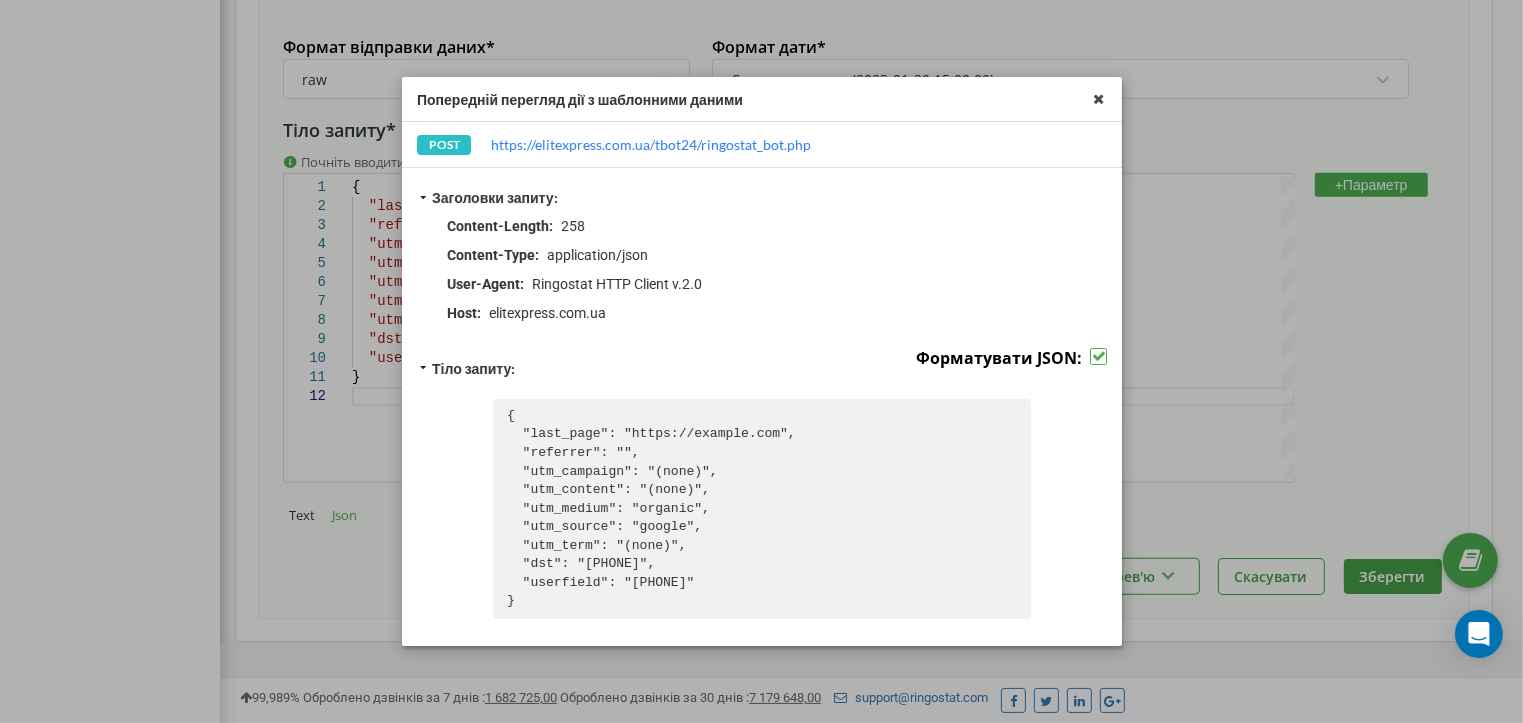click on "Попередній перегляд дії з шаблонними даними POST https://elitexpress.com.ua/tbot24/ringostat_bot.php Заголовки запиту: Content-Length :   258 Content-Type :   application/json User-Agent :   Ringostat HTTP Client v.2.0 Host :   elitexpress.com.ua Тіло запиту: Форматувати JSON: {
"last_page": "https://example.com",
"referrer": "",
"utm_campaign": "(none)",
"utm_content": "(none)",
"utm_medium": "organic",
"utm_source": "google",
"utm_term": "(none)",
"dst": "[PHONE]",
"userfield": "[PHONE]"
} Відповідь 200 немає даних" at bounding box center (761, 361) 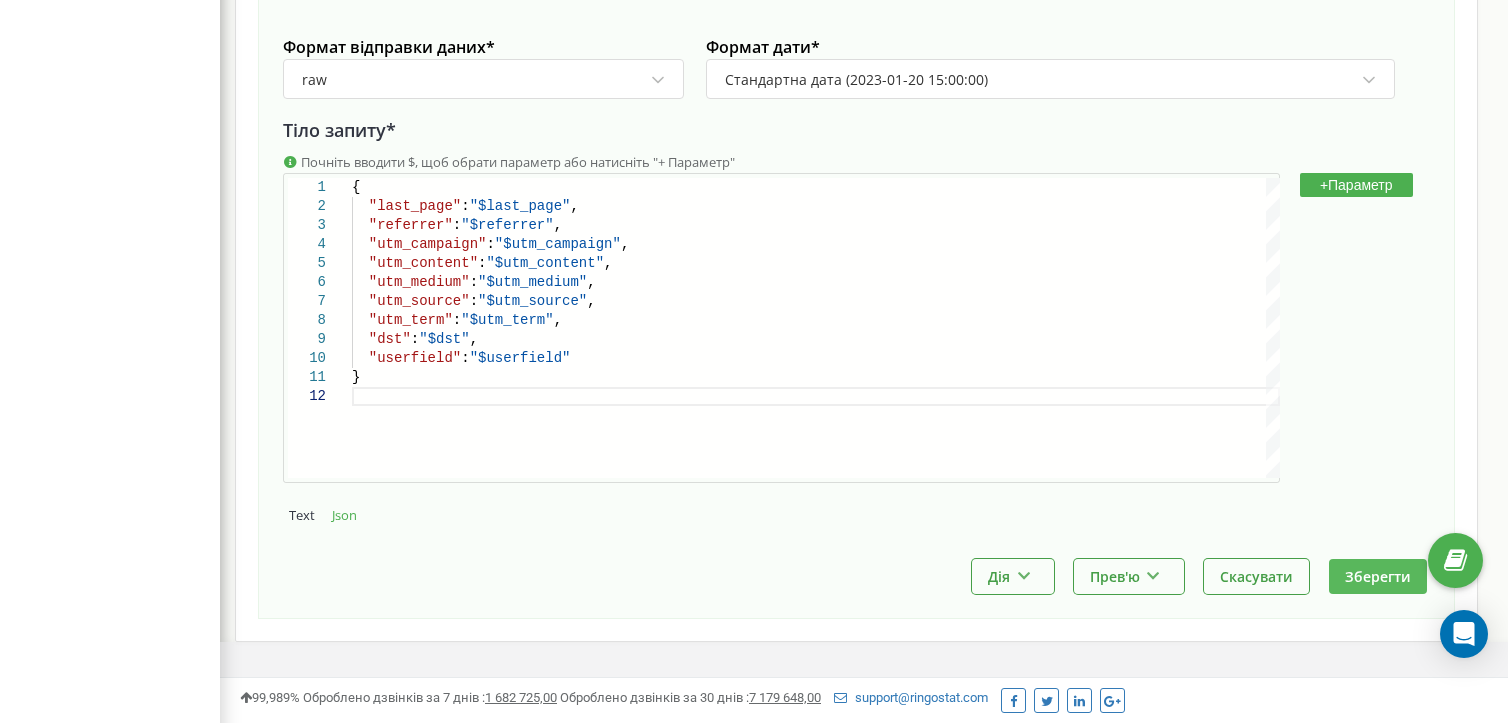 click on "Зберегти" at bounding box center (1378, 576) 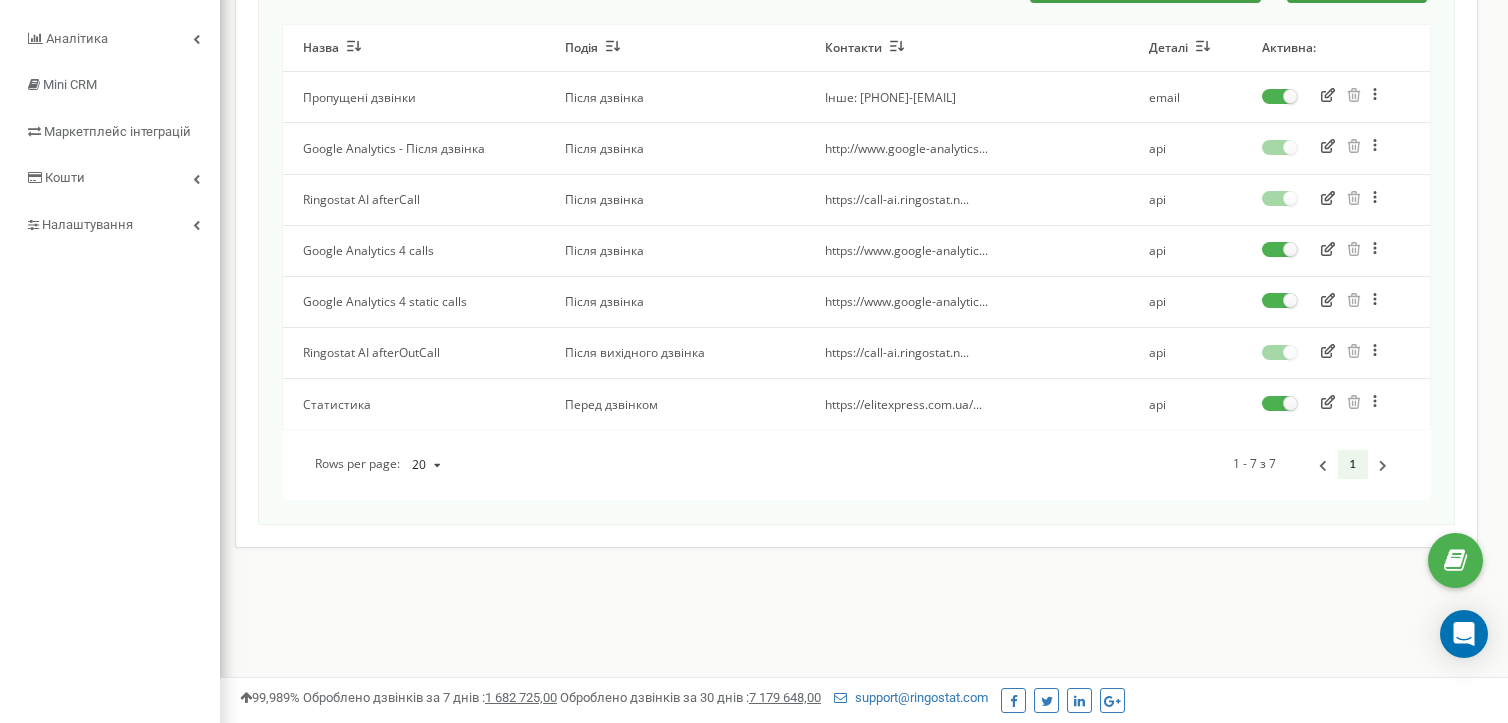 scroll, scrollTop: 400, scrollLeft: 0, axis: vertical 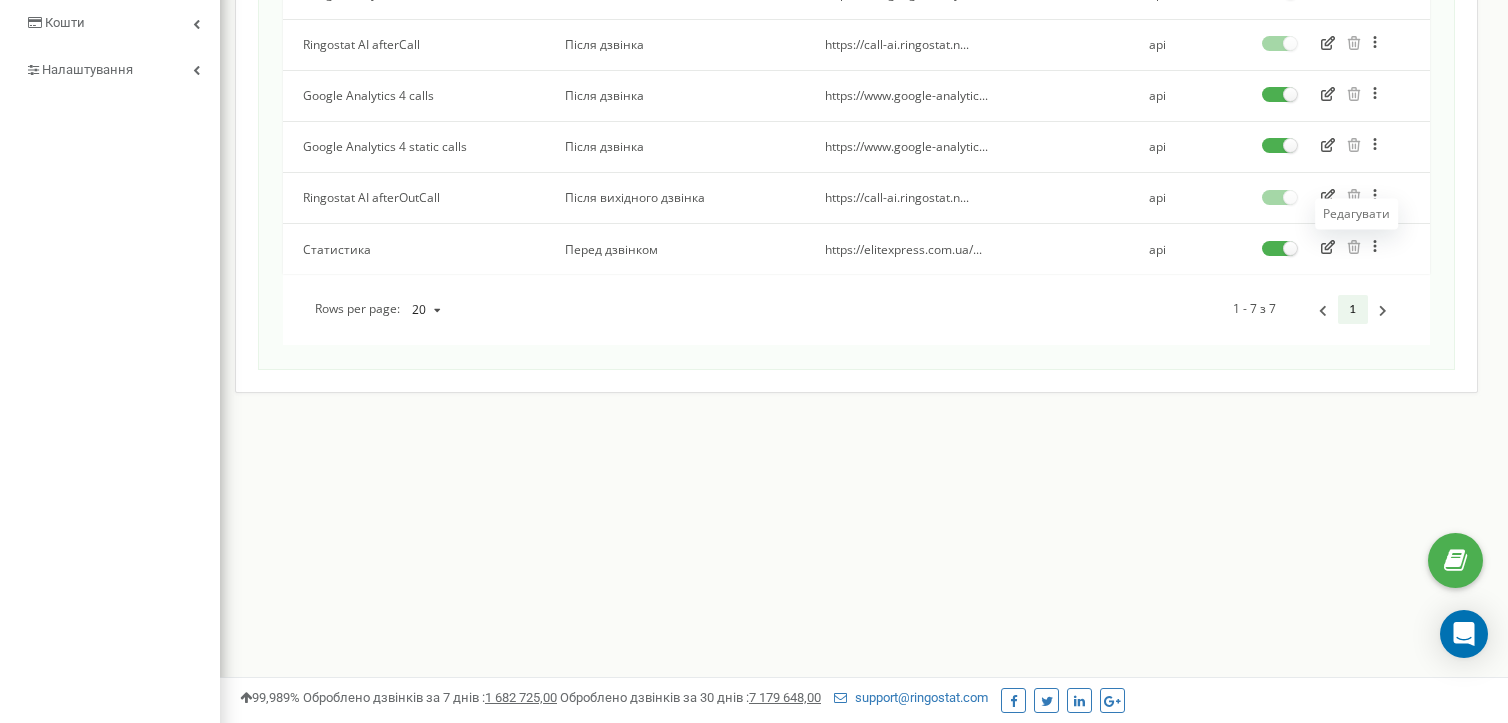 click 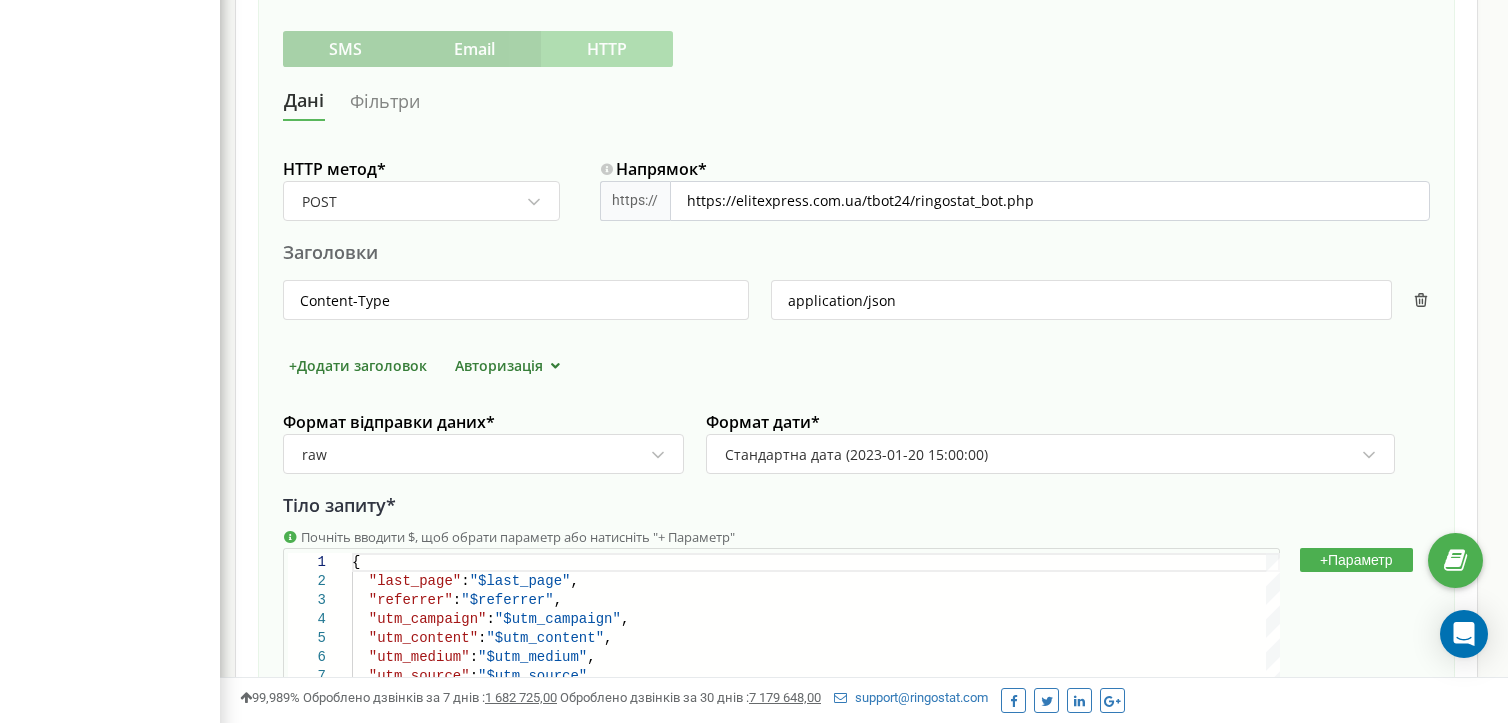 scroll, scrollTop: 500, scrollLeft: 0, axis: vertical 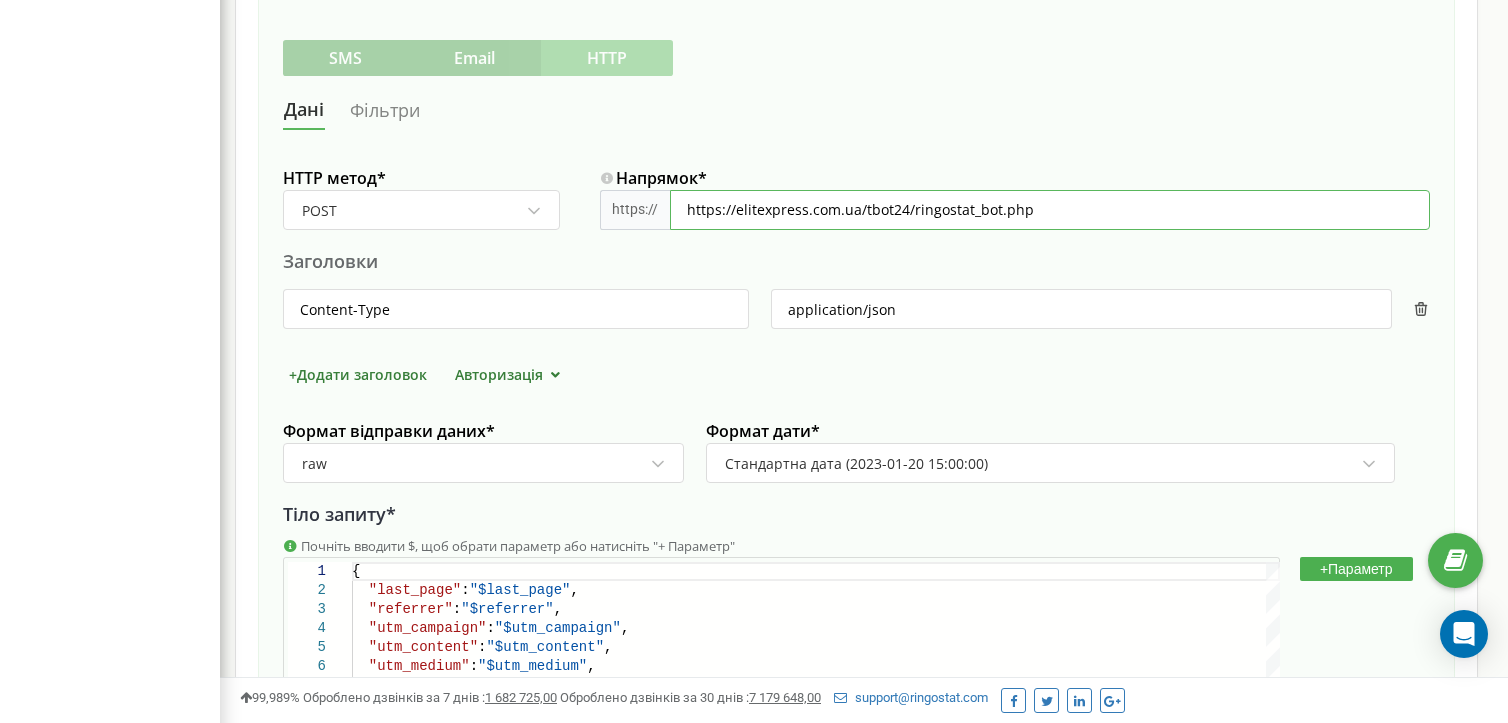 click on "https://elitexpress.com.ua/tbot24/ringostat_bot.php" at bounding box center [1050, 210] 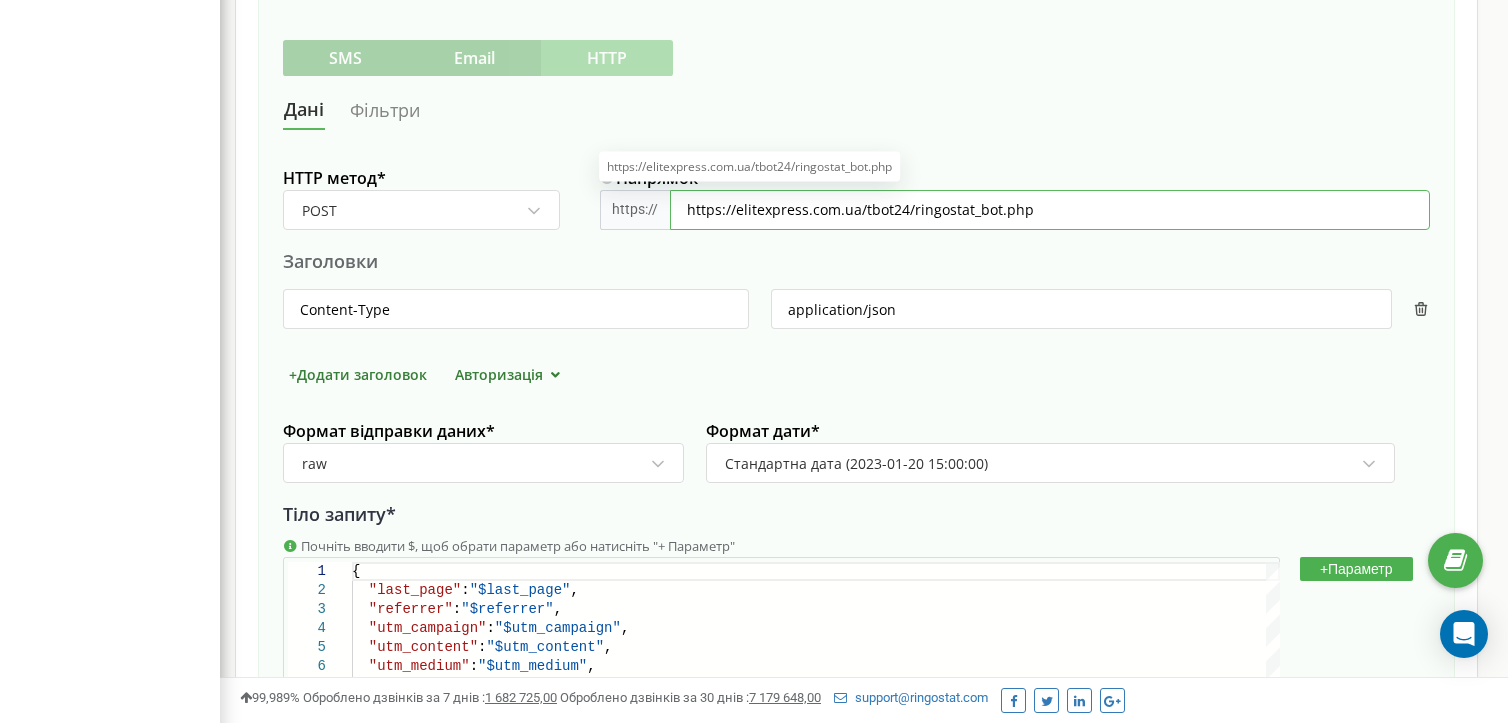 click on "https://elitexpress.com.ua/tbot24/ringostat_bot.php" at bounding box center [1050, 210] 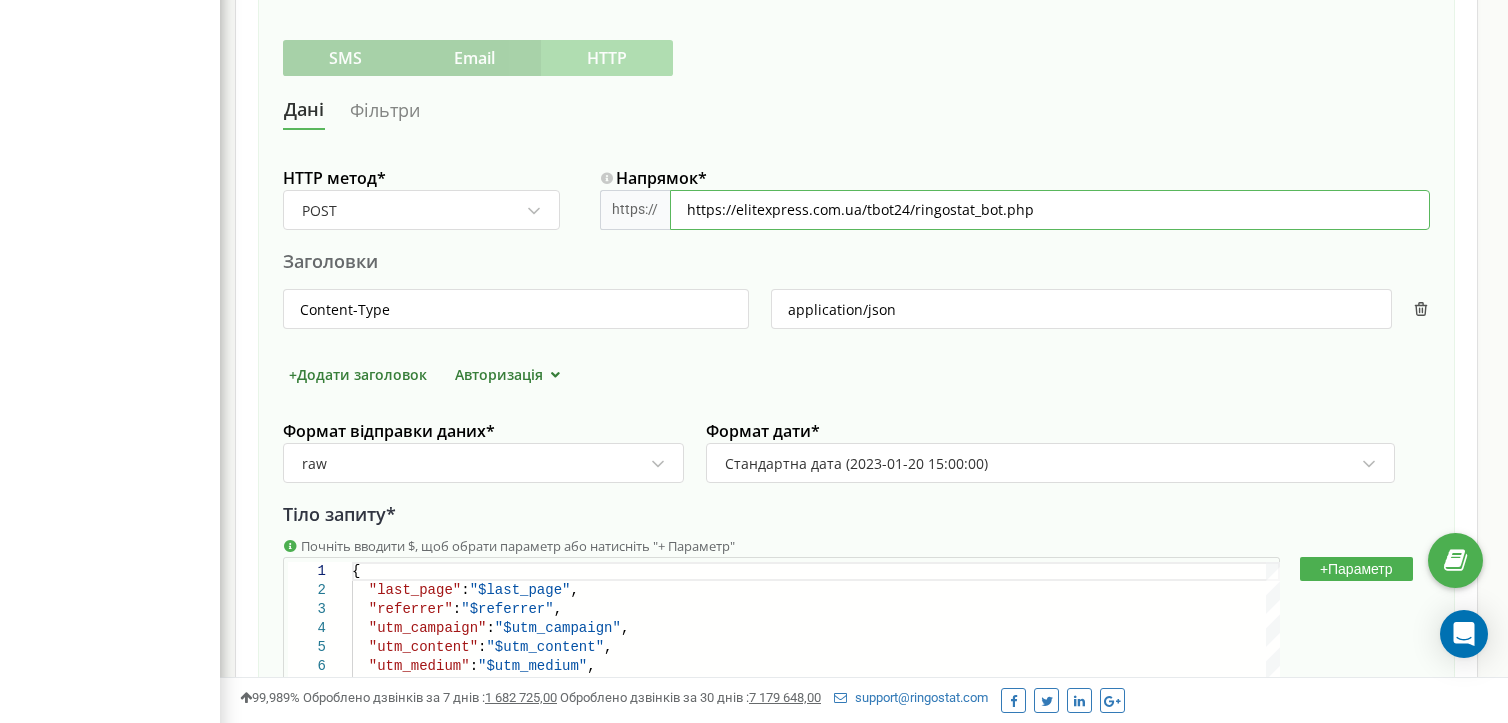 click on "https://elitexpress.com.ua/tbot24/ringostat_bot.php" at bounding box center [1050, 210] 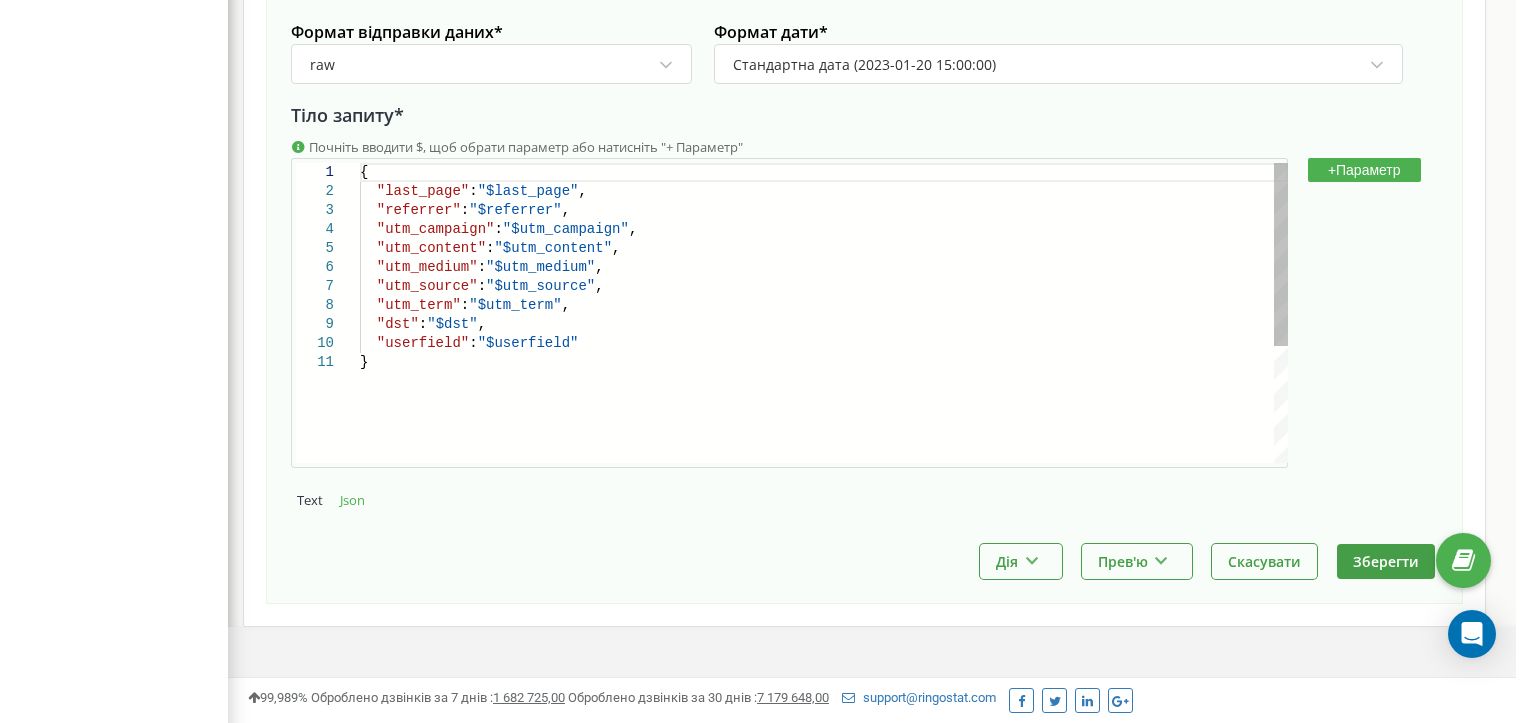 scroll, scrollTop: 900, scrollLeft: 0, axis: vertical 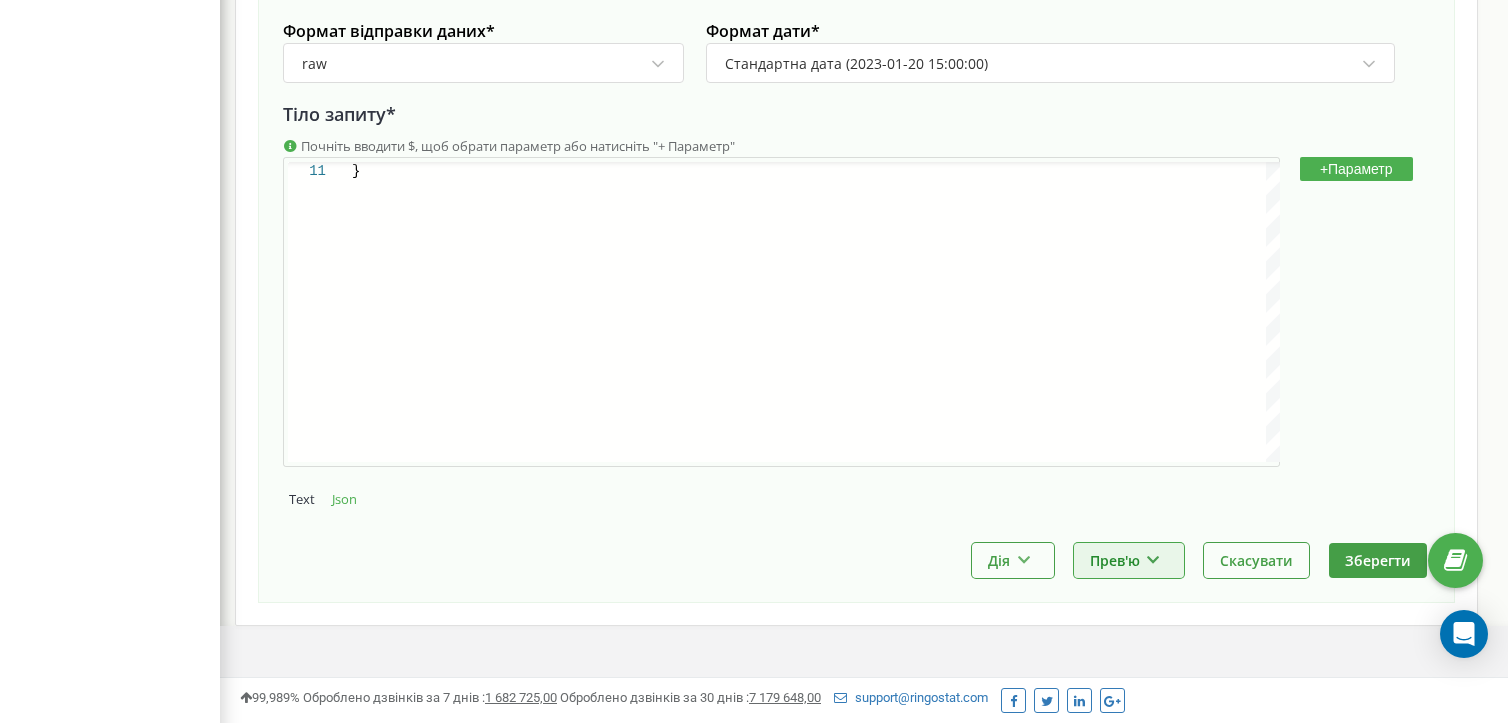 click at bounding box center [1153, 557] 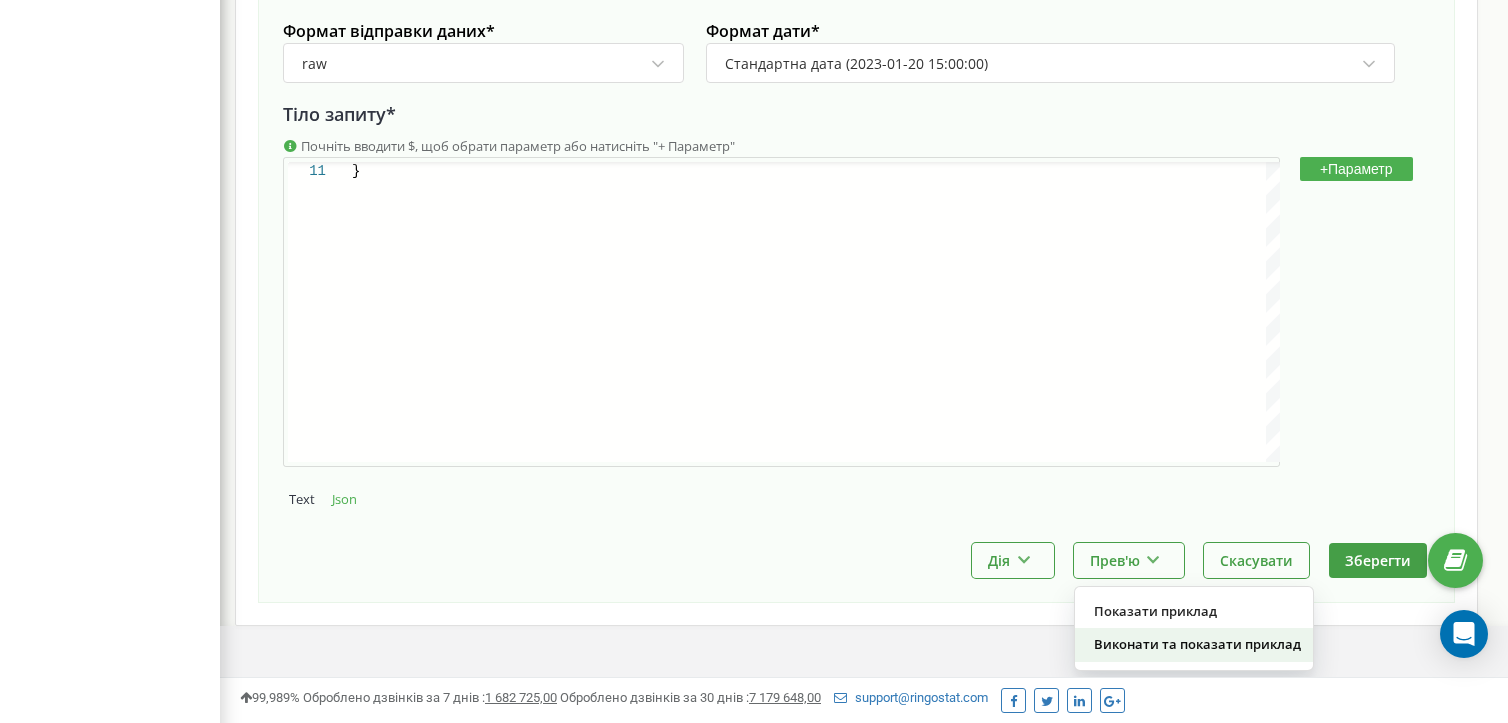 click on "Виконати та показати приклад" at bounding box center [1194, 644] 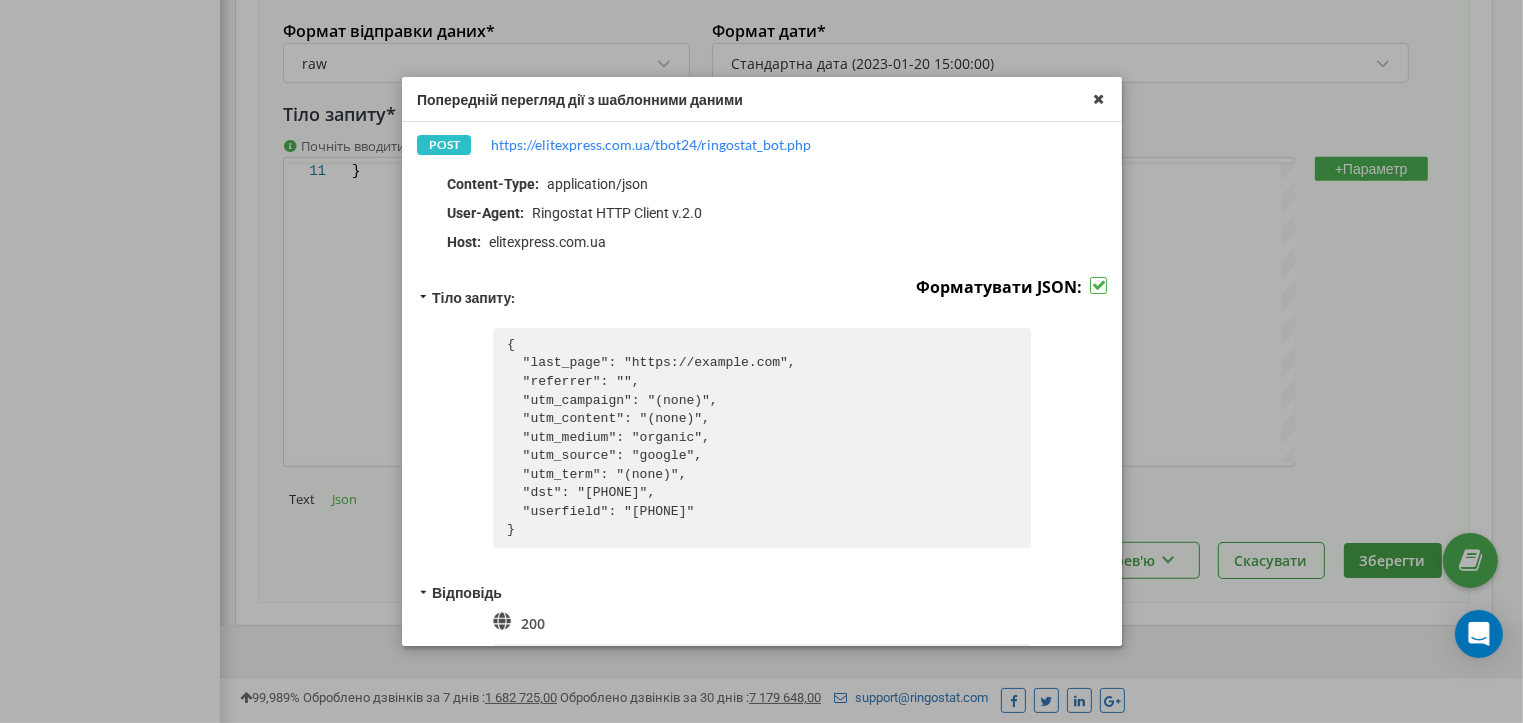 scroll, scrollTop: 0, scrollLeft: 0, axis: both 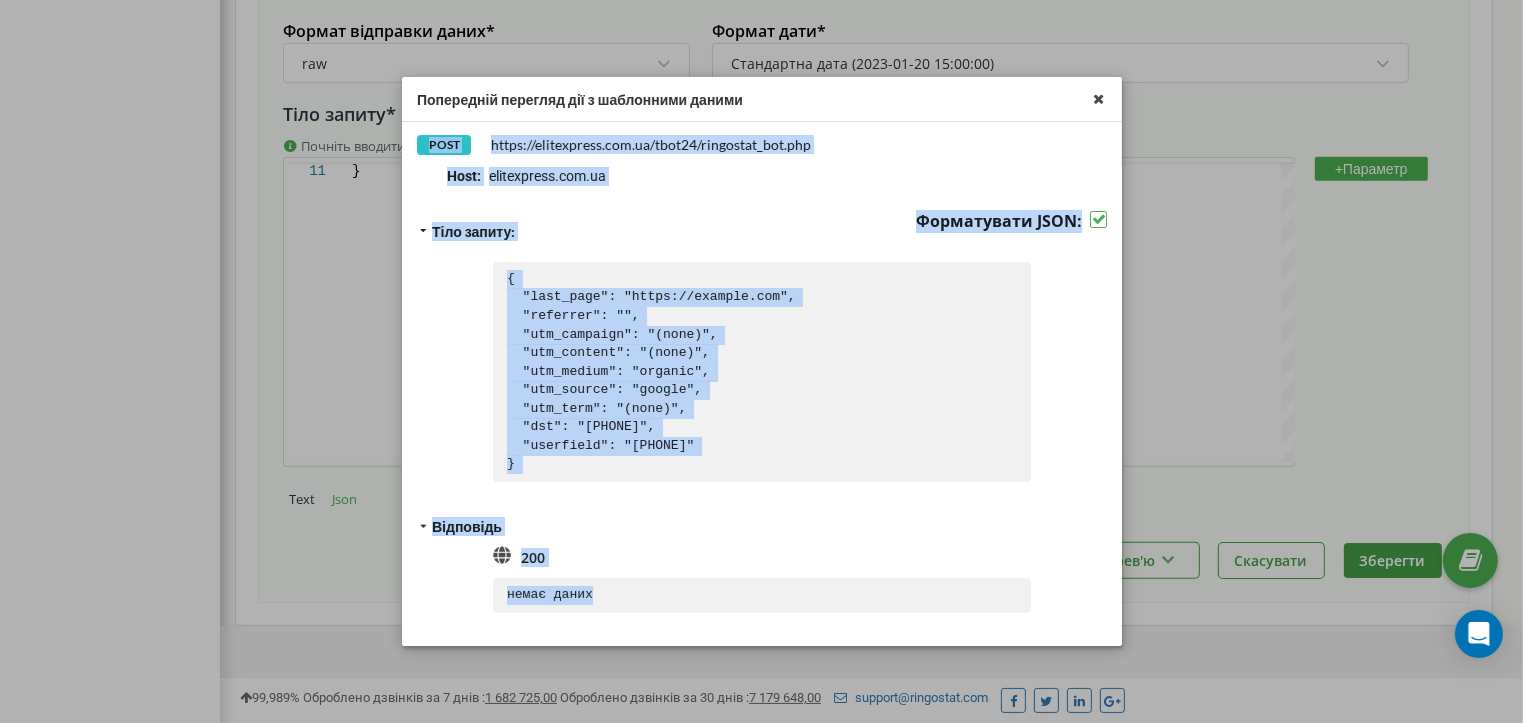 drag, startPoint x: 409, startPoint y: 130, endPoint x: 755, endPoint y: 577, distance: 565.26544 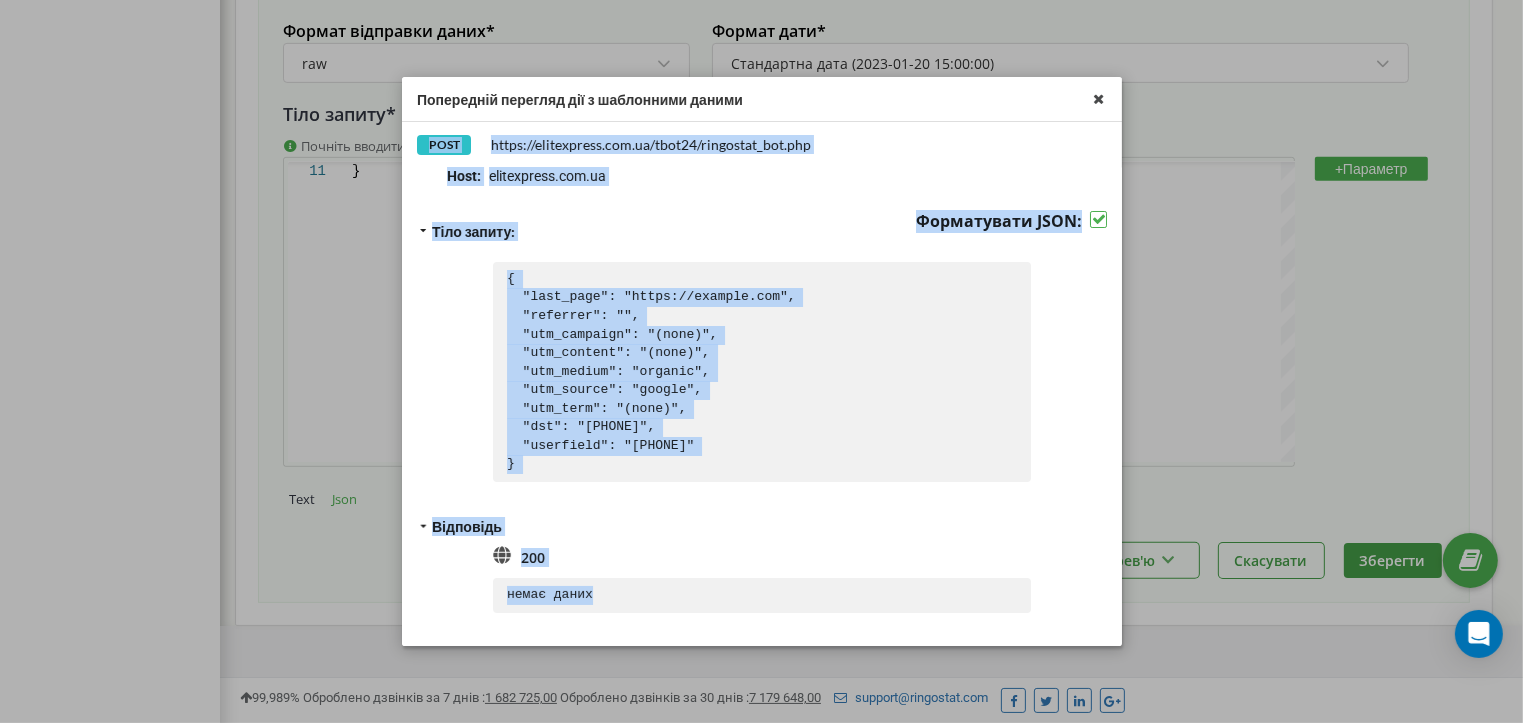 click on "Попередній перегляд дії з шаблонними даними POST https://elitexpress.com.ua/tbot24/ringostat_bot.php Заголовки запиту: Content-Length :   256 Content-Type :   application/json User-Agent :   Ringostat HTTP Client v.2.0 Host :   elitexpress.com.ua Тіло запиту: Форматувати JSON: {
"last_page": "https://example.com",
"referrer": "",
"utm_campaign": "(none)",
"utm_content": "(none)",
"utm_medium": "organic",
"utm_source": "google",
"utm_term": "(none)",
"dst": "[PHONE]",
"userfield": "[PHONE]"
} Відповідь 200 немає даних" at bounding box center [762, 361] 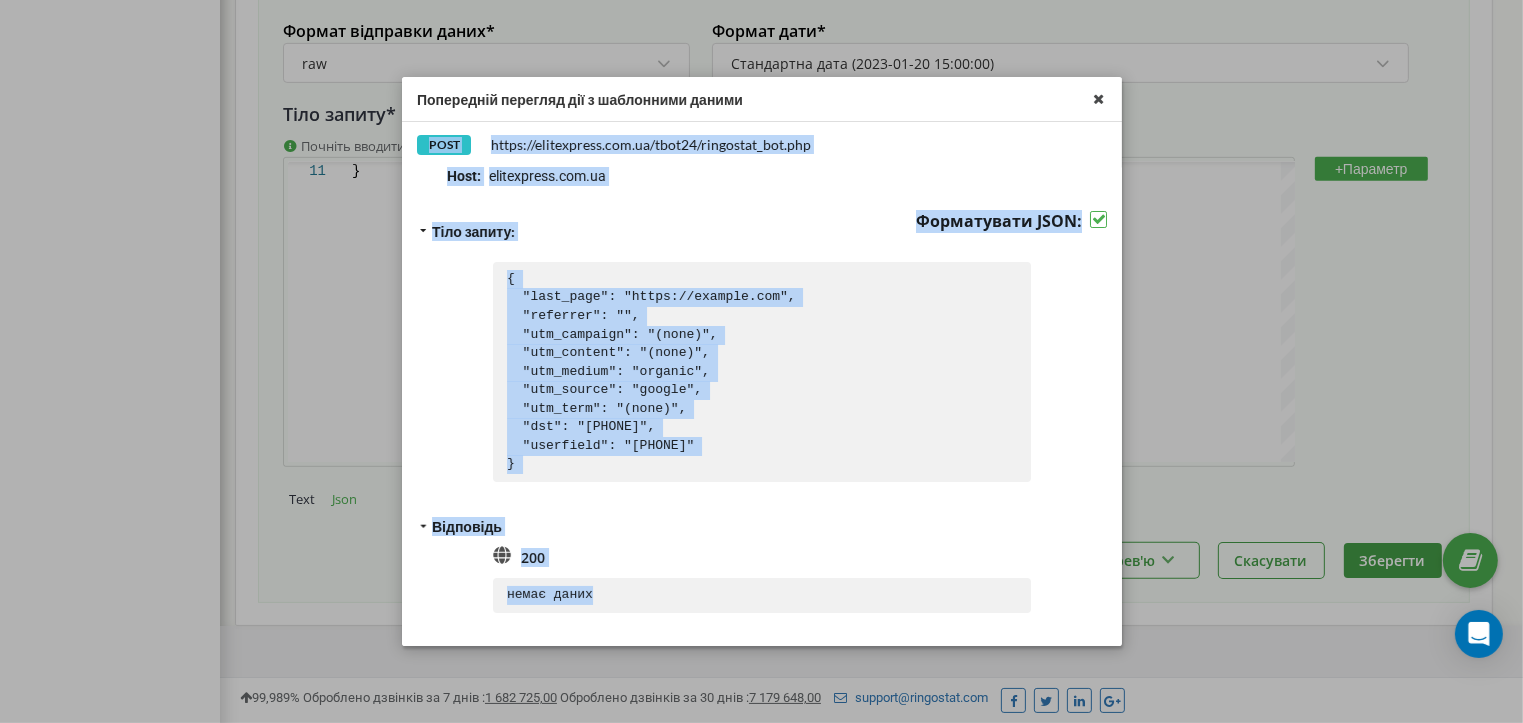 copy on "POST https://elitexpress.com.ua/tbot24/ringostat_bot.php Заголовки запиту: Content-Length :   256 Content-Type :   application/json User-Agent :   Ringostat HTTP Client v.2.0 Host :   elitexpress.com.ua Тіло запиту: Форматувати JSON: {
"last_page": "https://example.com",
"referrer": "",
"utm_campaign": "(none)",
"utm_content": "(none)",
"utm_medium": "organic",
"utm_source": "google",
"utm_term": "(none)",
"dst": "[PHONE]",
"userfield": "[PHONE]"
} Відповідь 200 немає даних" 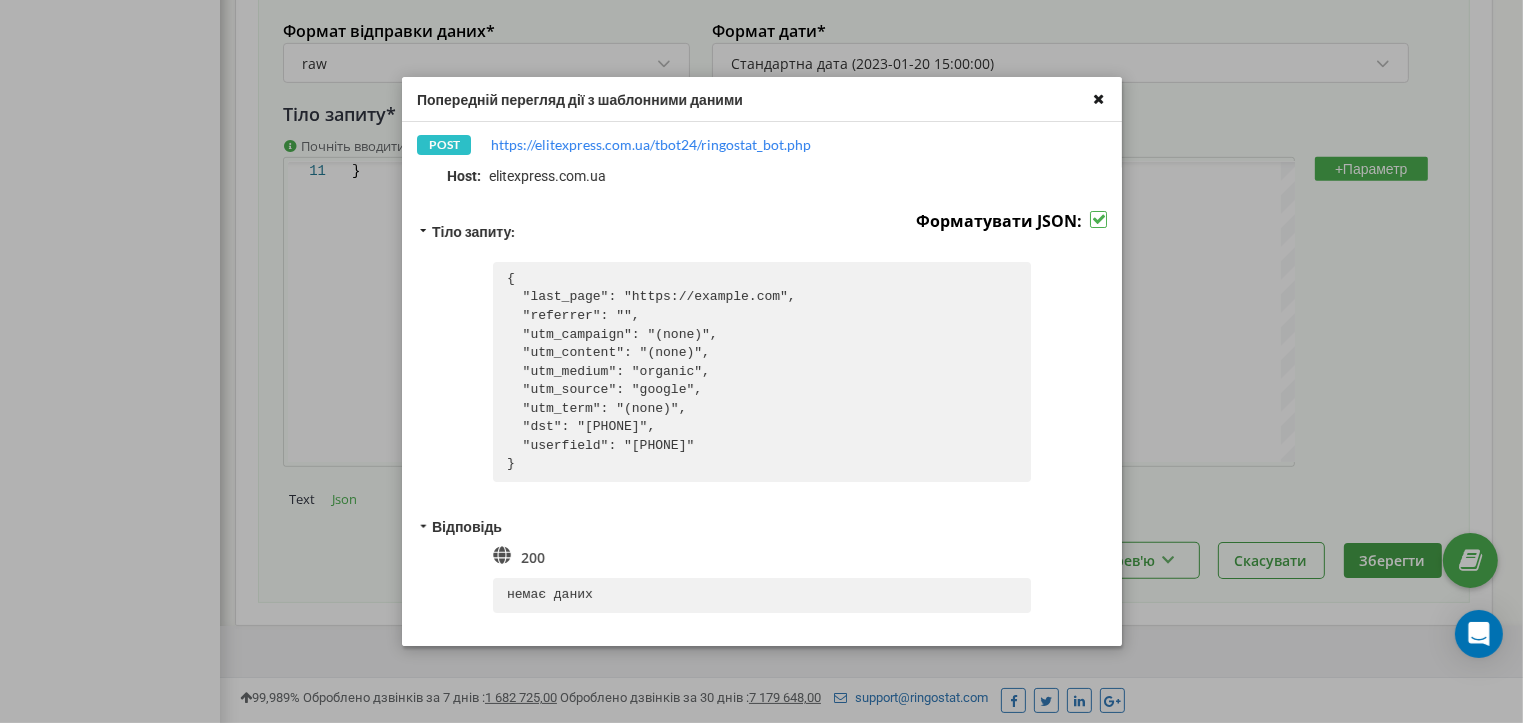click at bounding box center [1098, 98] 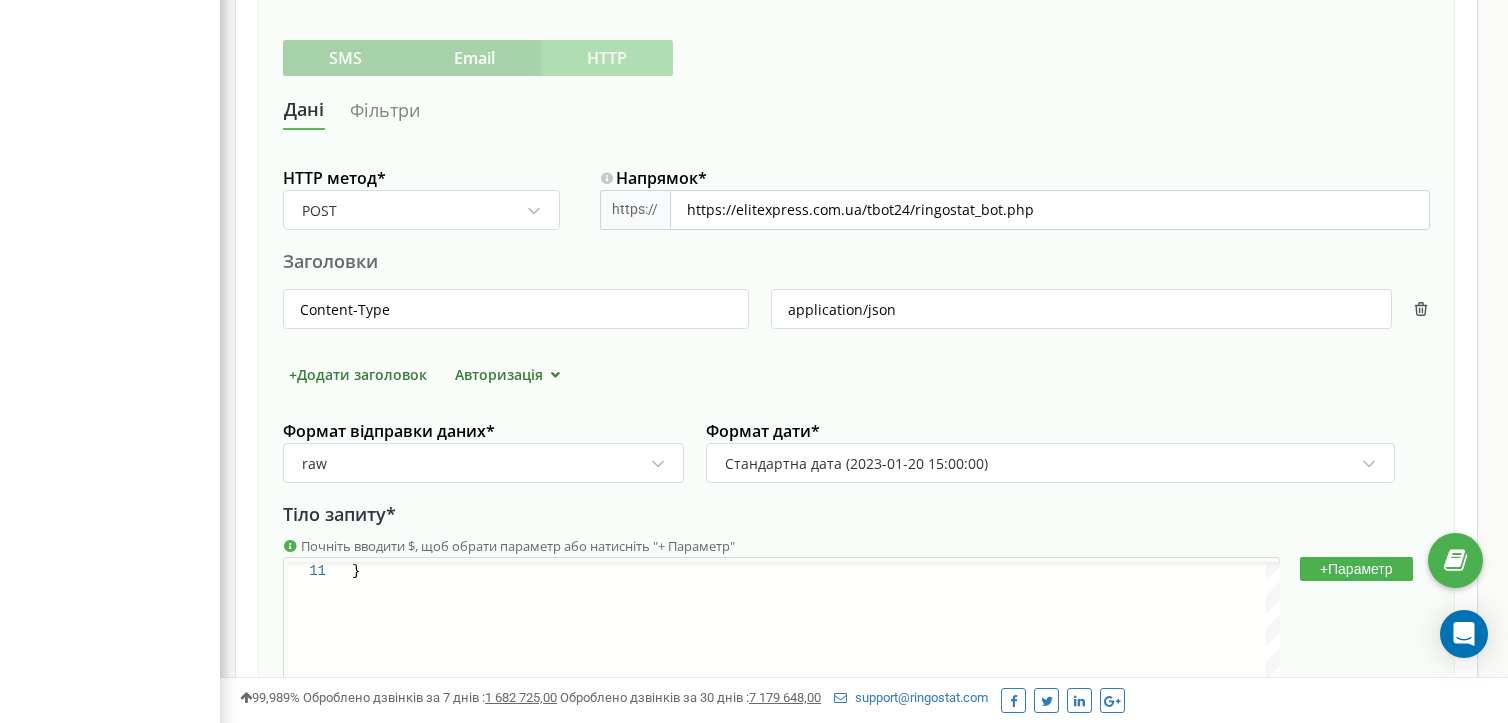 scroll, scrollTop: 600, scrollLeft: 0, axis: vertical 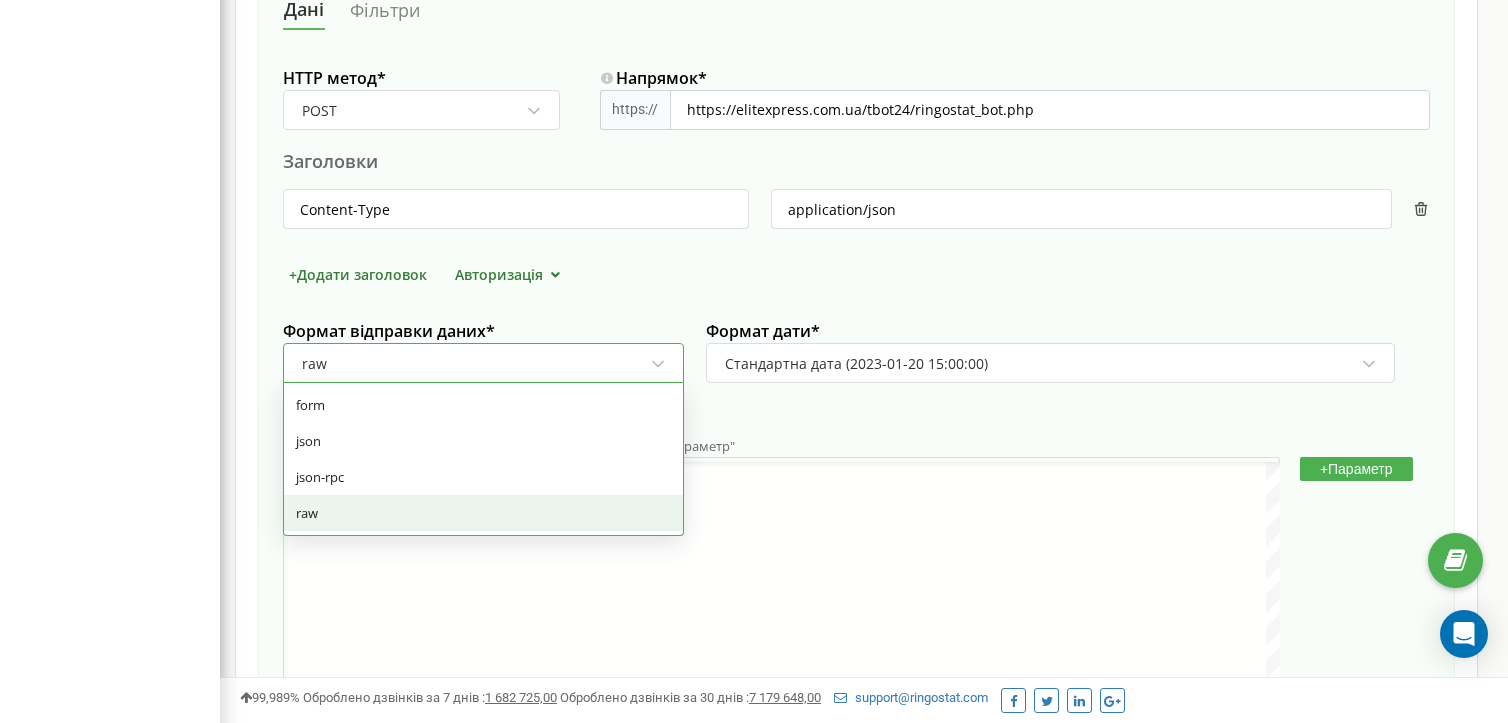 click on "raw" at bounding box center (474, 364) 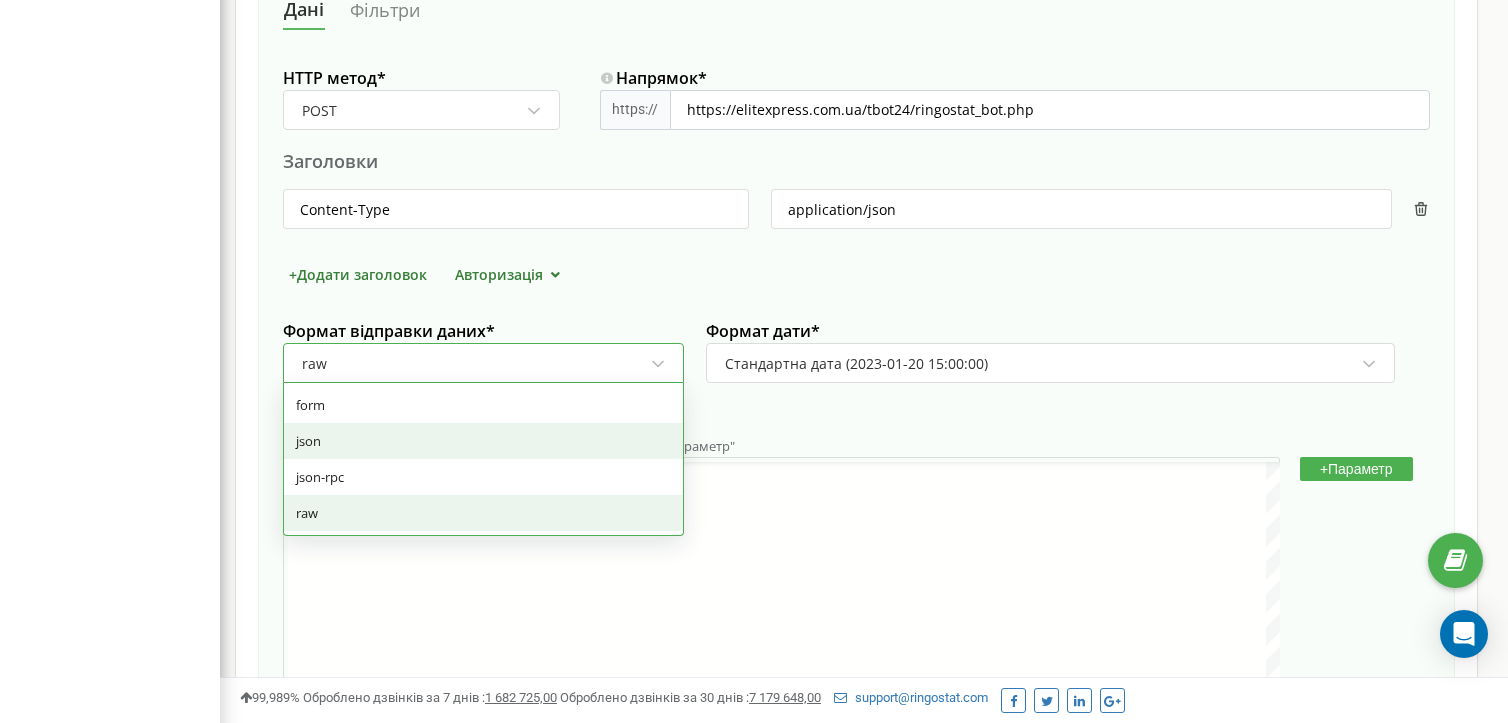 click on "json" at bounding box center [483, 441] 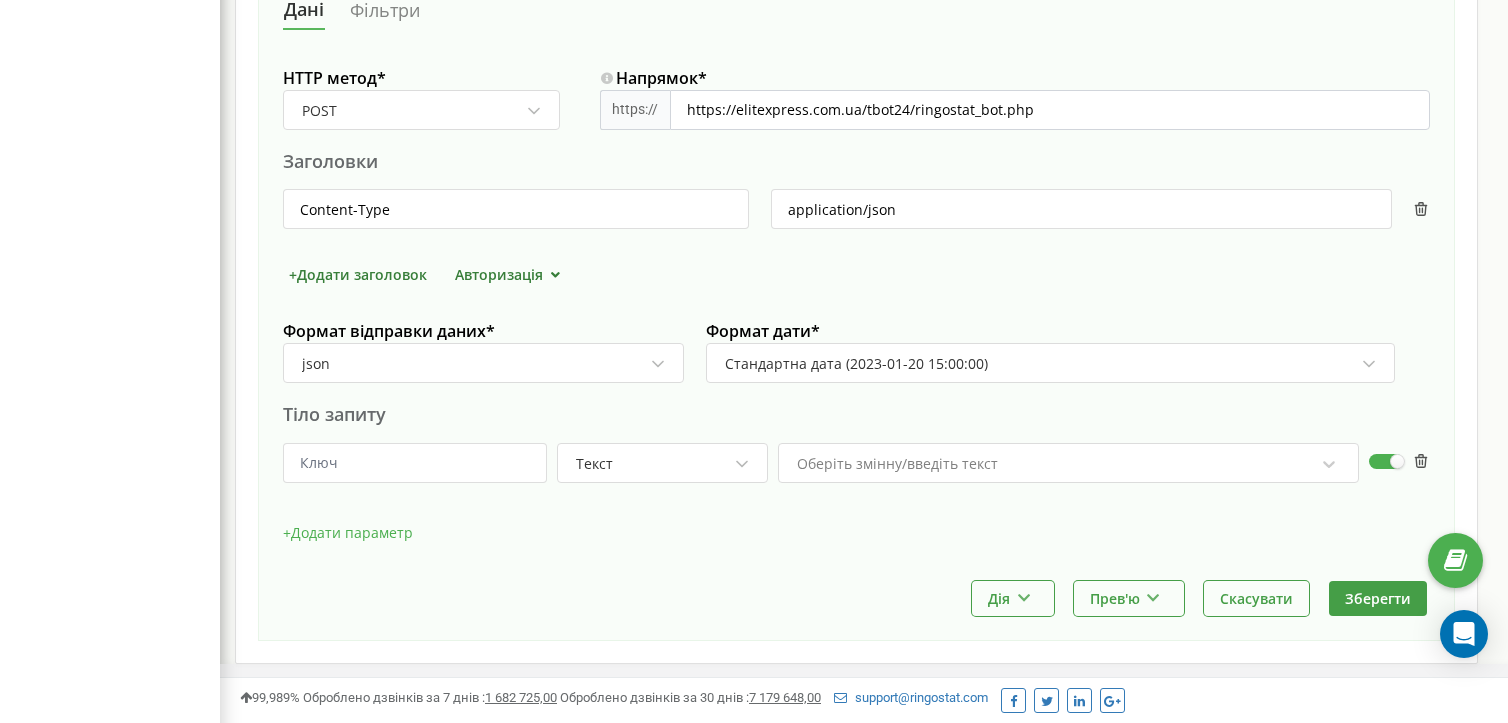 click on "json" at bounding box center [474, 364] 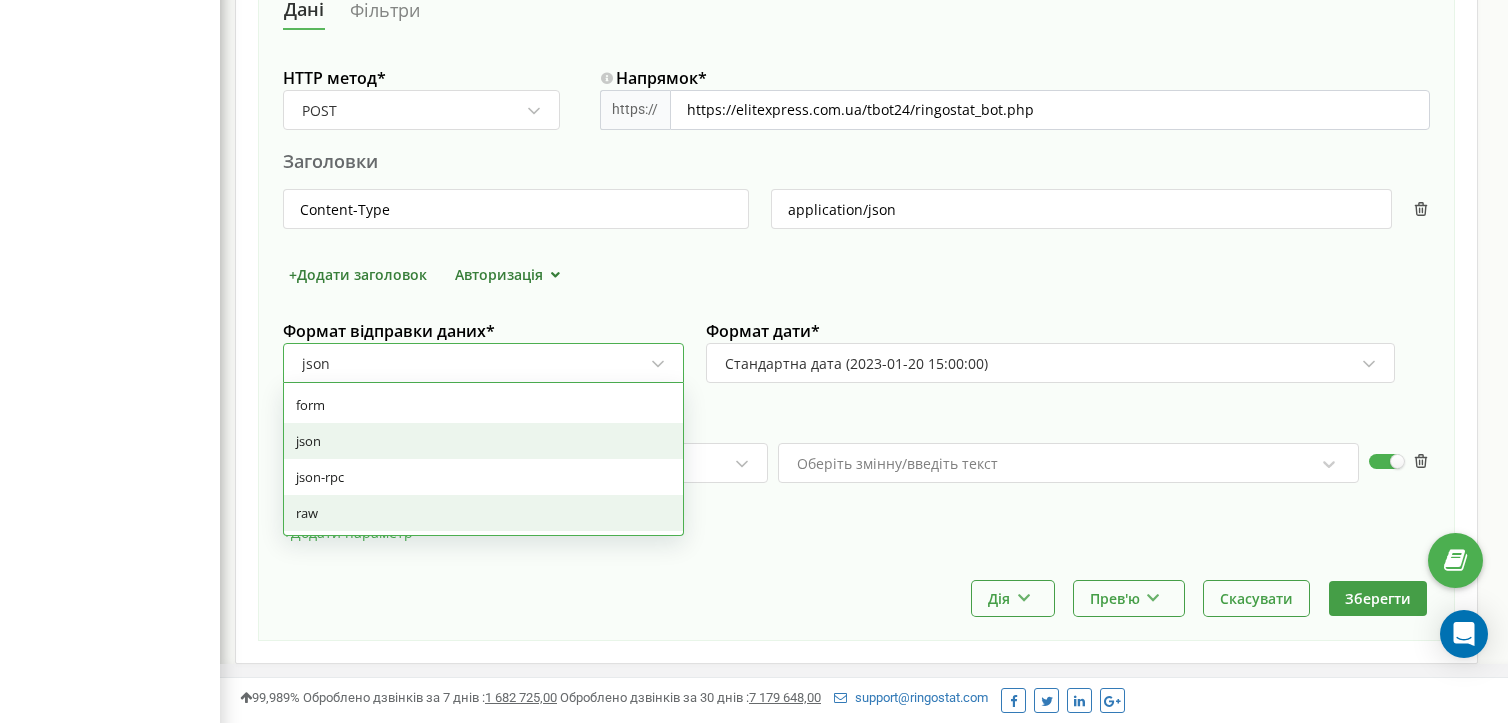 click on "raw" at bounding box center [483, 513] 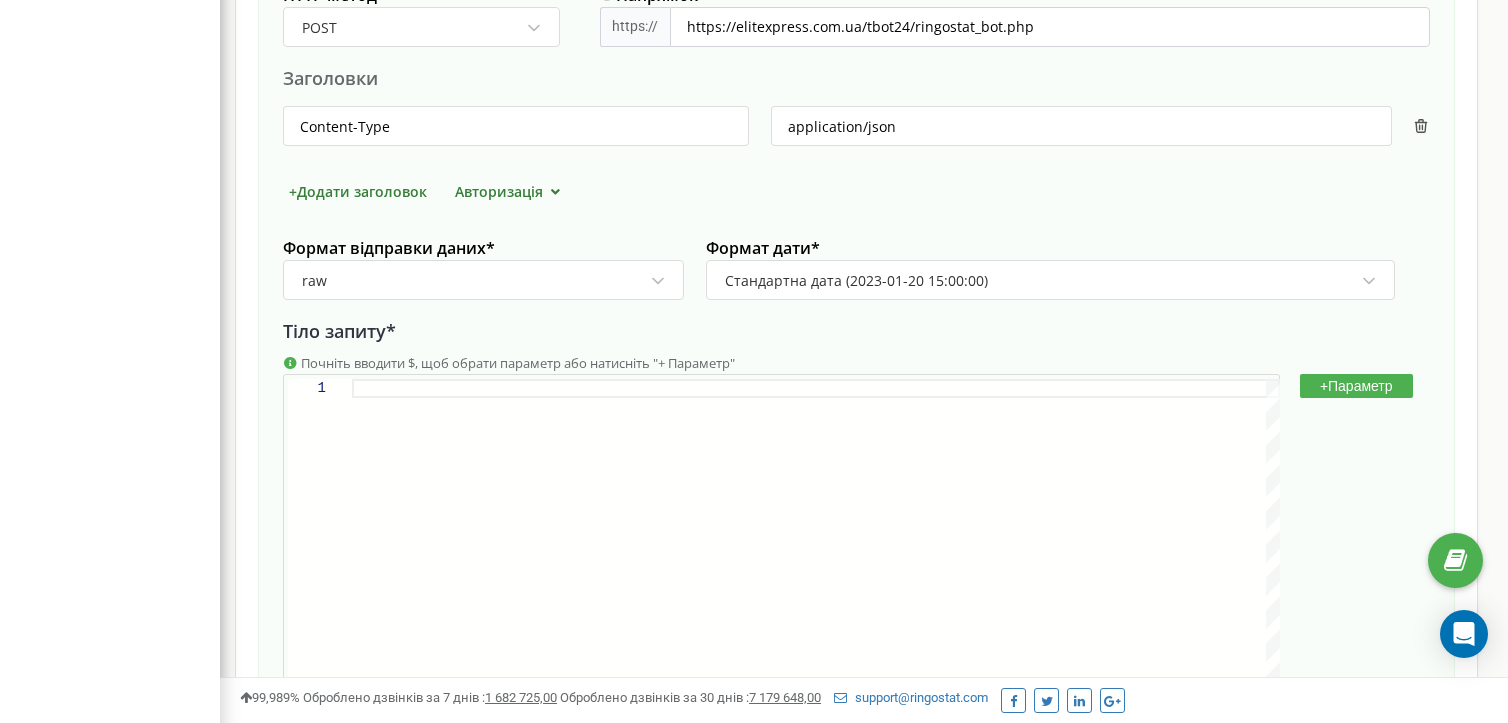 scroll, scrollTop: 800, scrollLeft: 0, axis: vertical 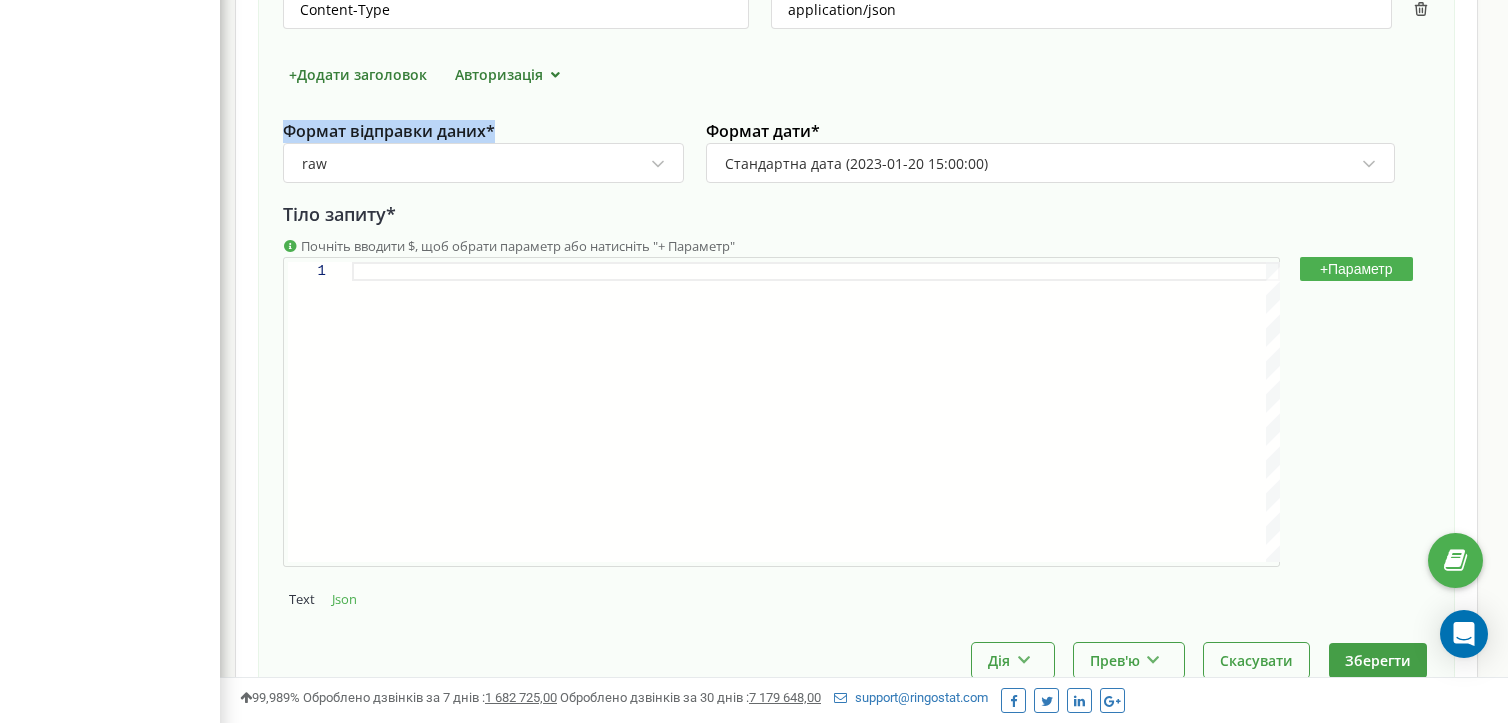 drag, startPoint x: 284, startPoint y: 125, endPoint x: 508, endPoint y: 118, distance: 224.10934 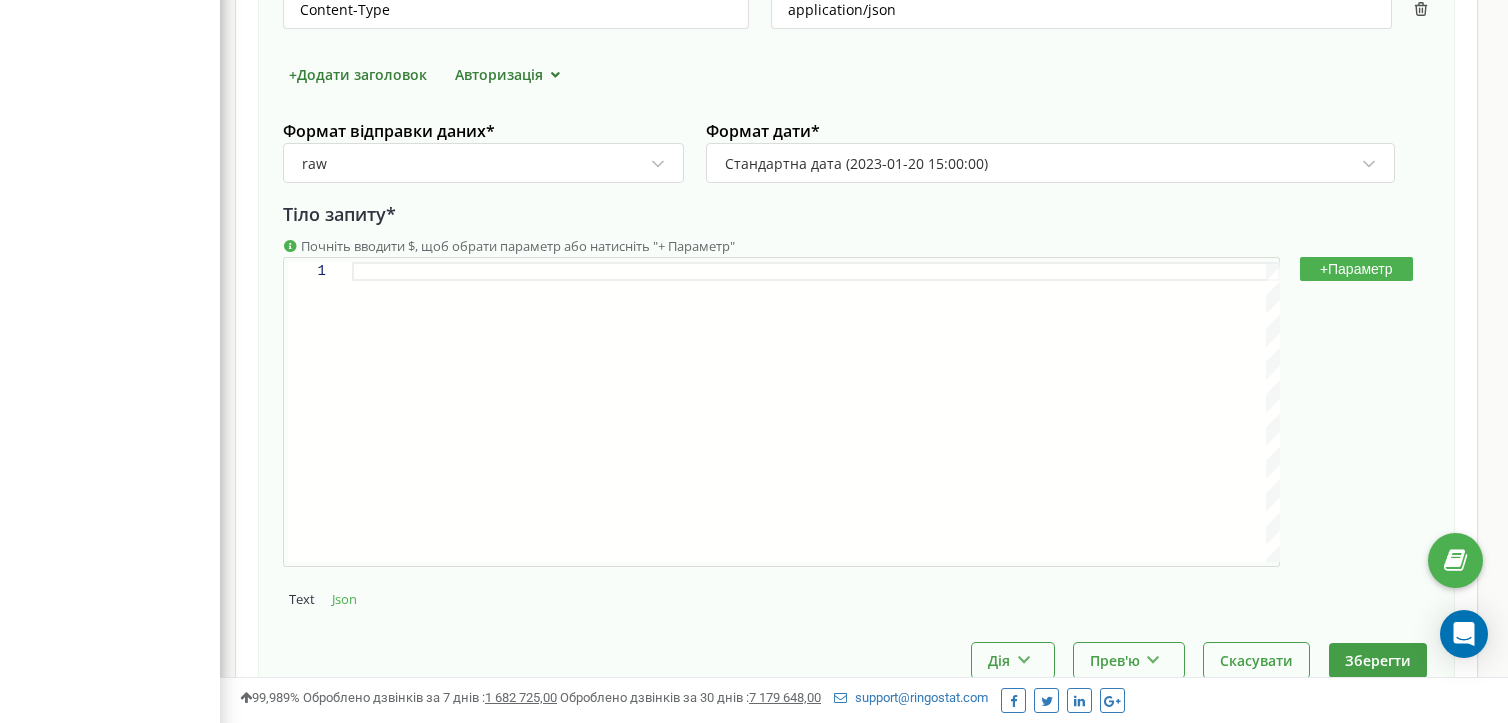 click at bounding box center [816, 271] 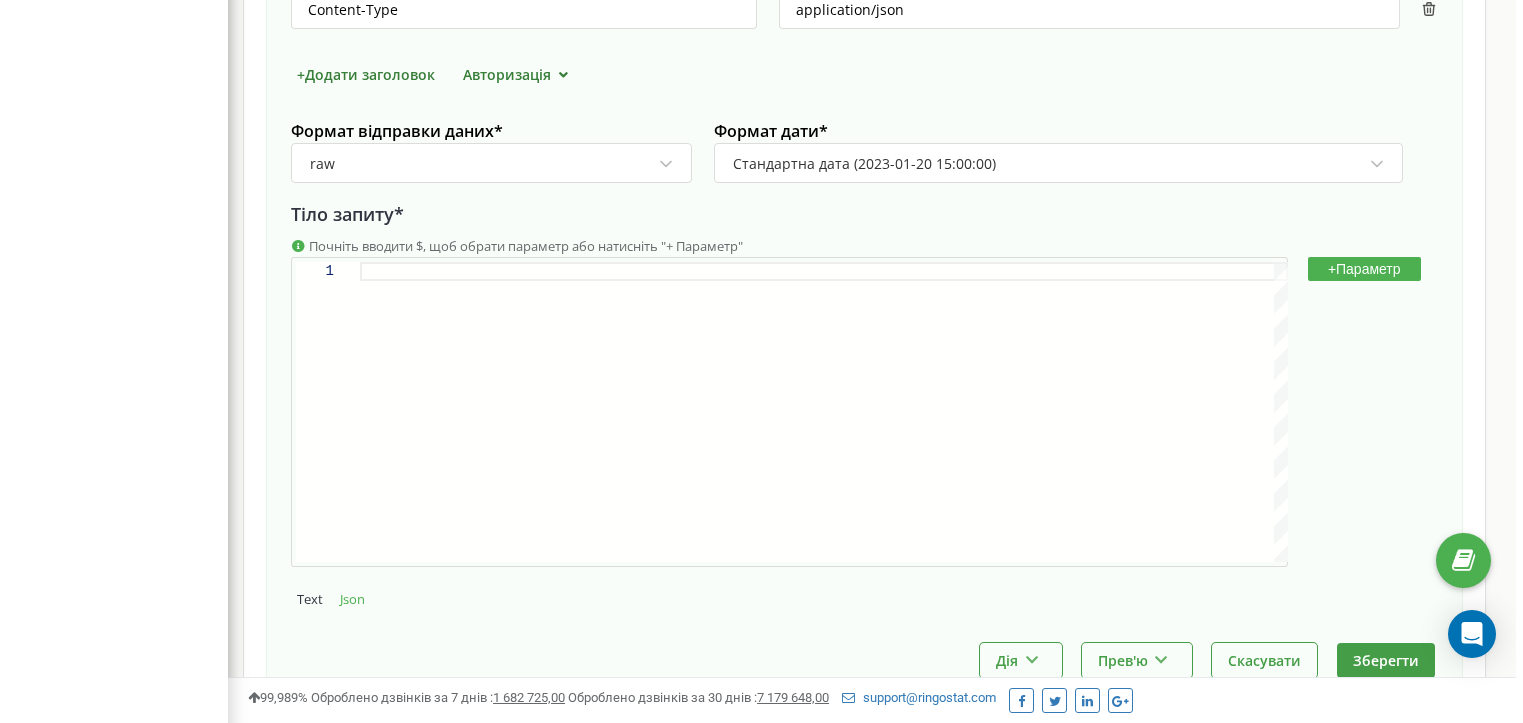 scroll, scrollTop: 0, scrollLeft: 0, axis: both 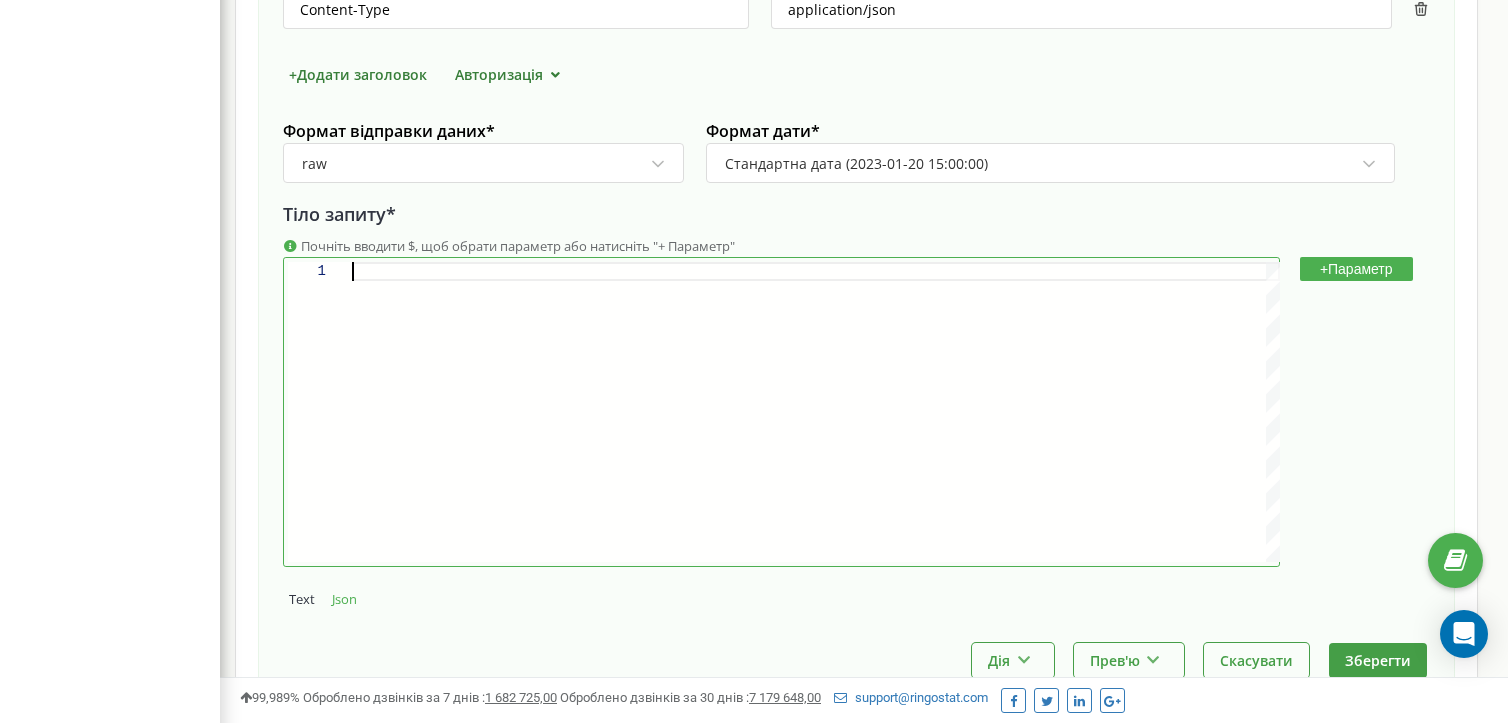 paste on "}" 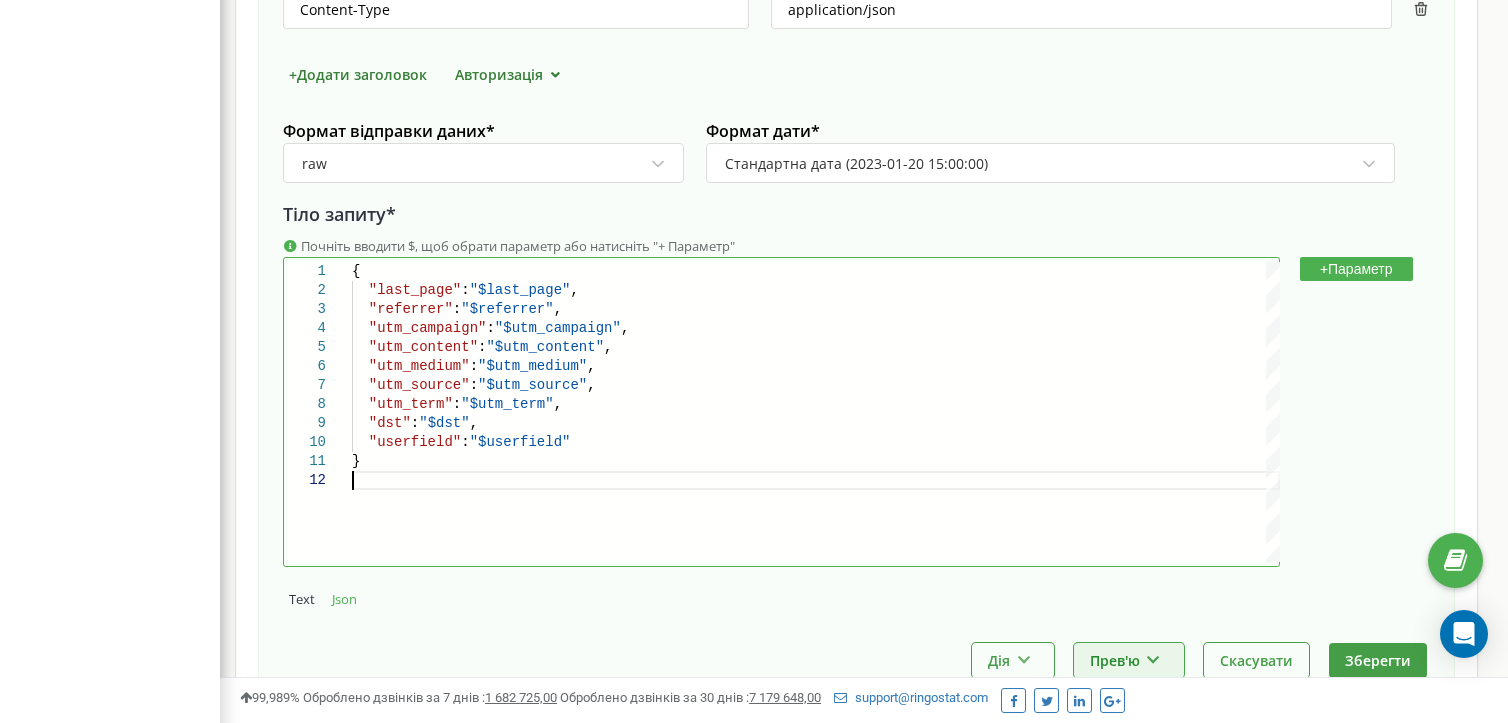 click at bounding box center [1153, 657] 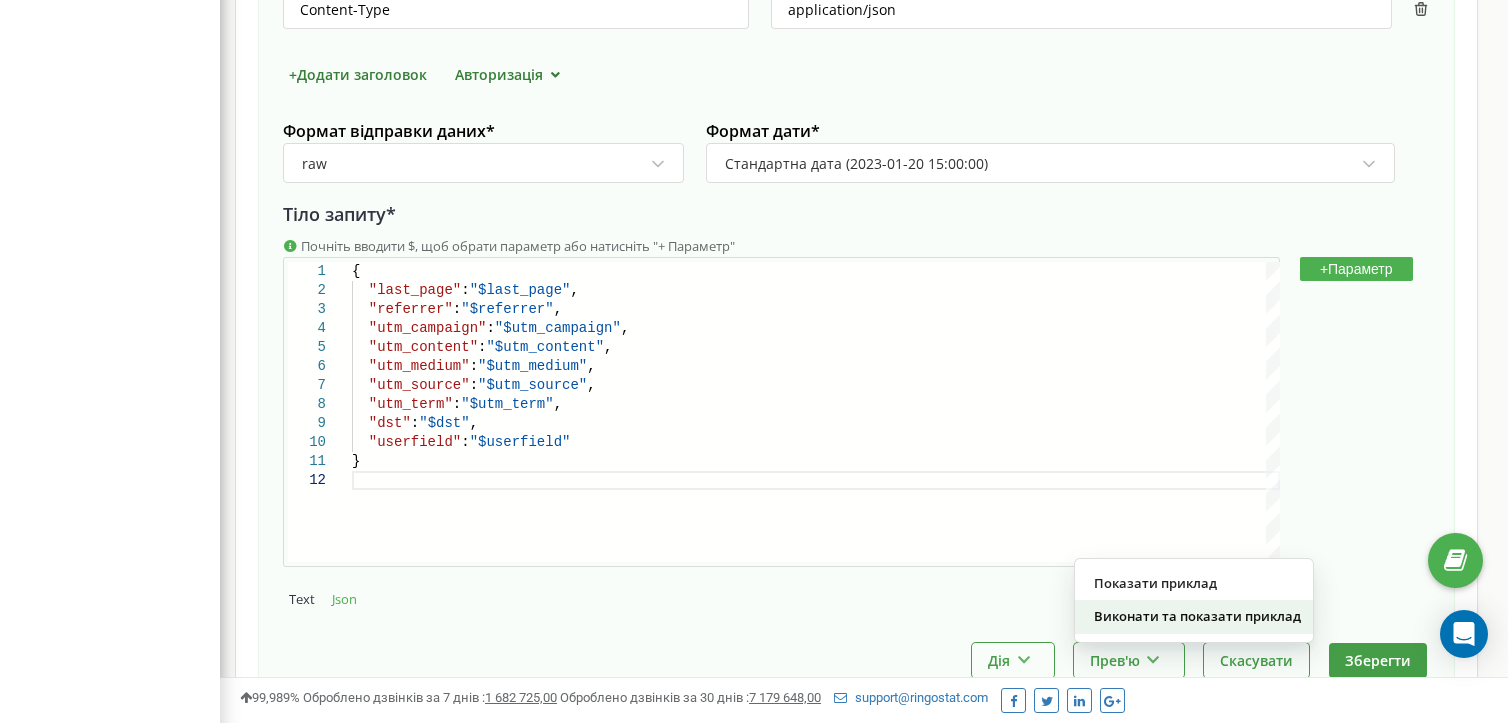 click on "Виконати та показати приклад" at bounding box center (1194, 617) 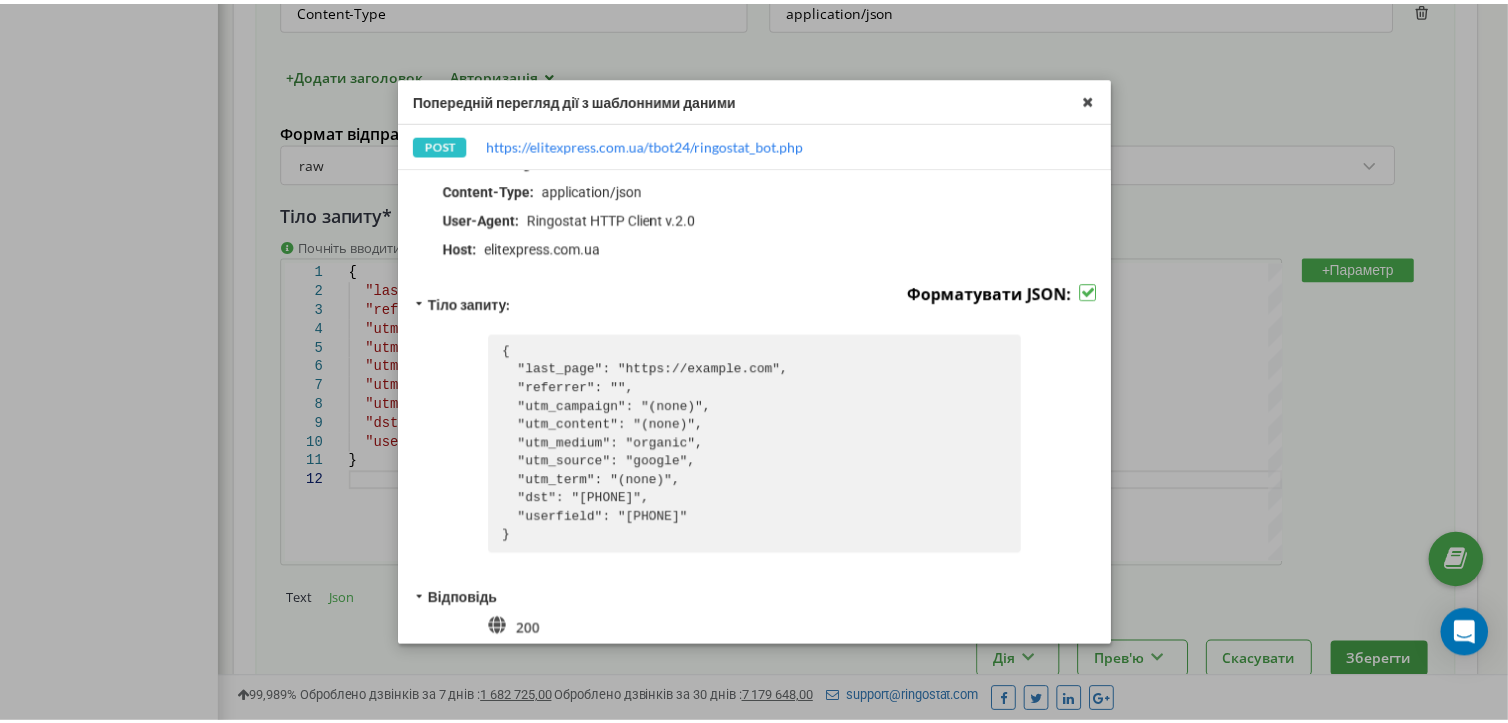 scroll, scrollTop: 137, scrollLeft: 0, axis: vertical 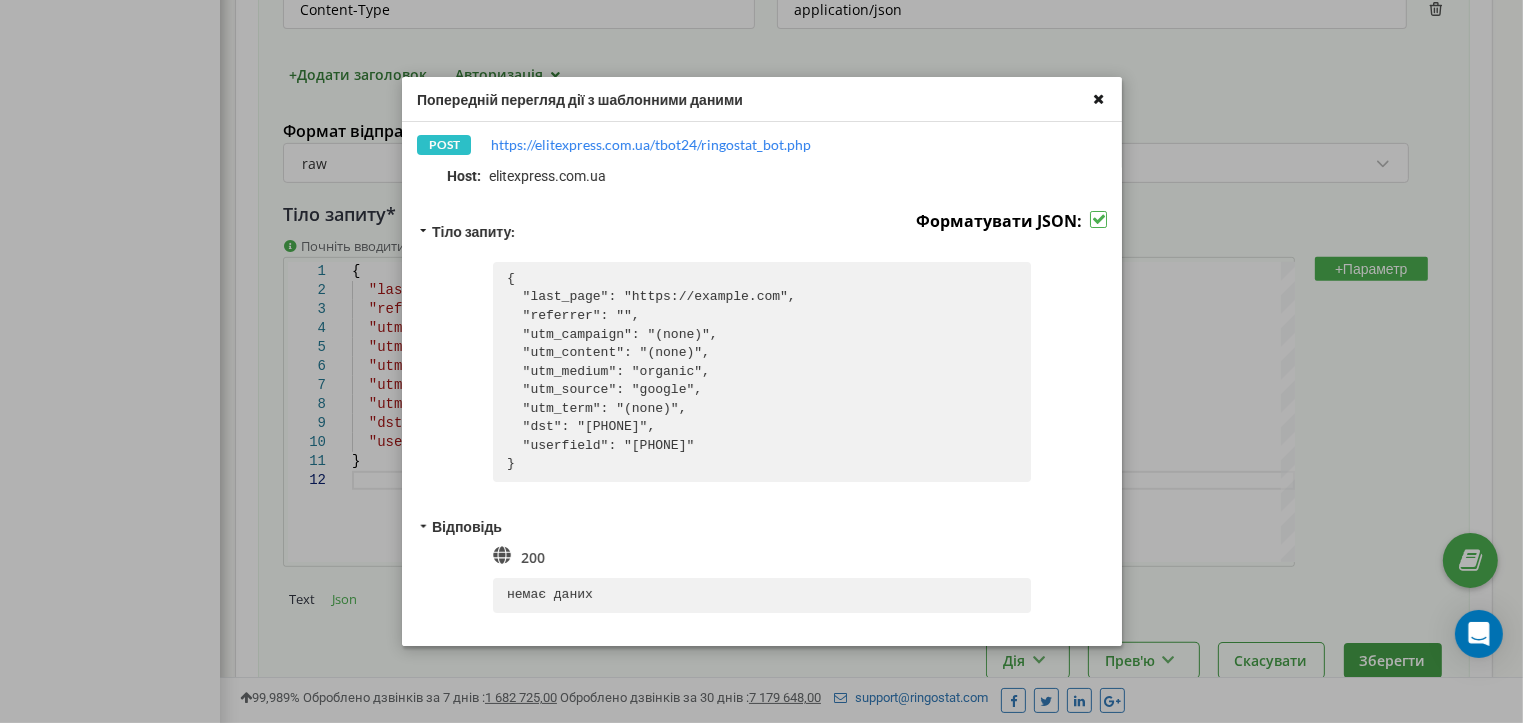 click at bounding box center [1098, 98] 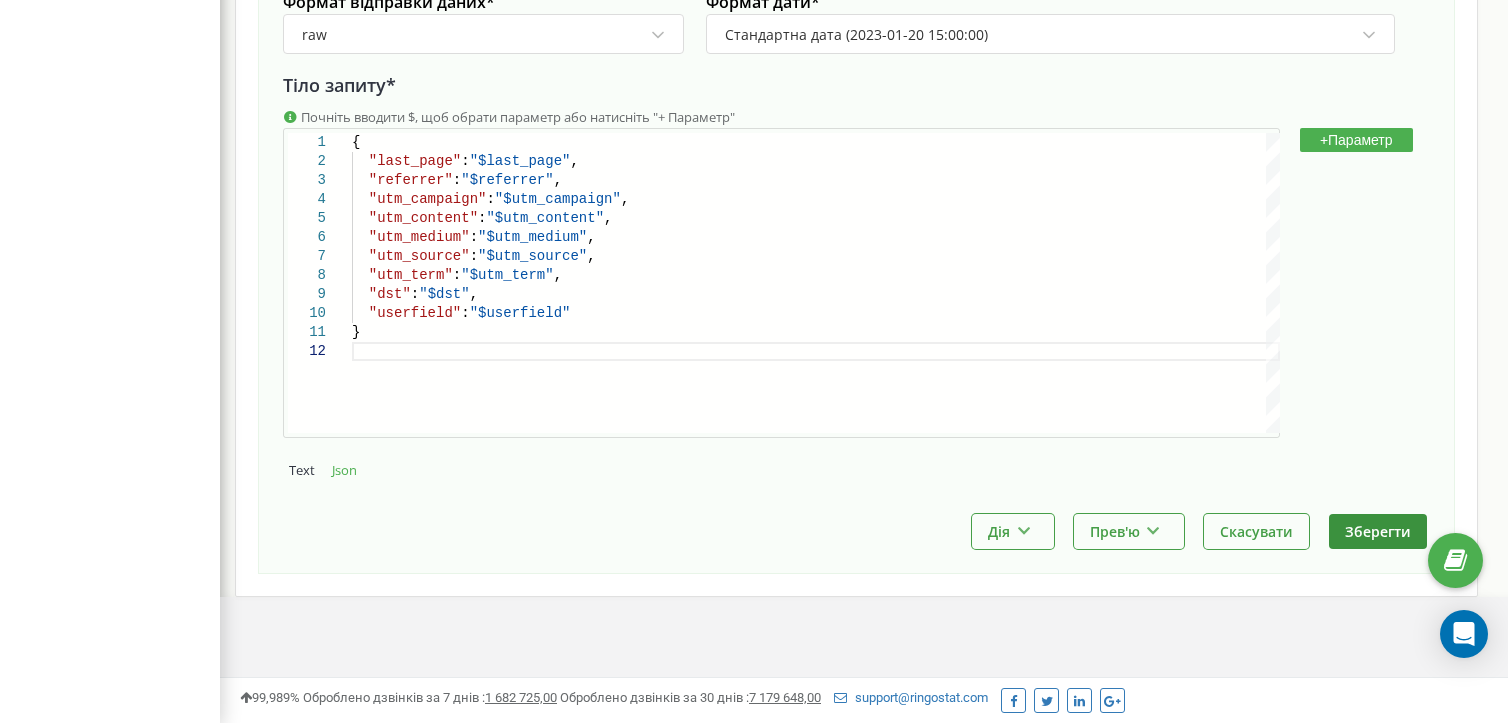 scroll, scrollTop: 931, scrollLeft: 0, axis: vertical 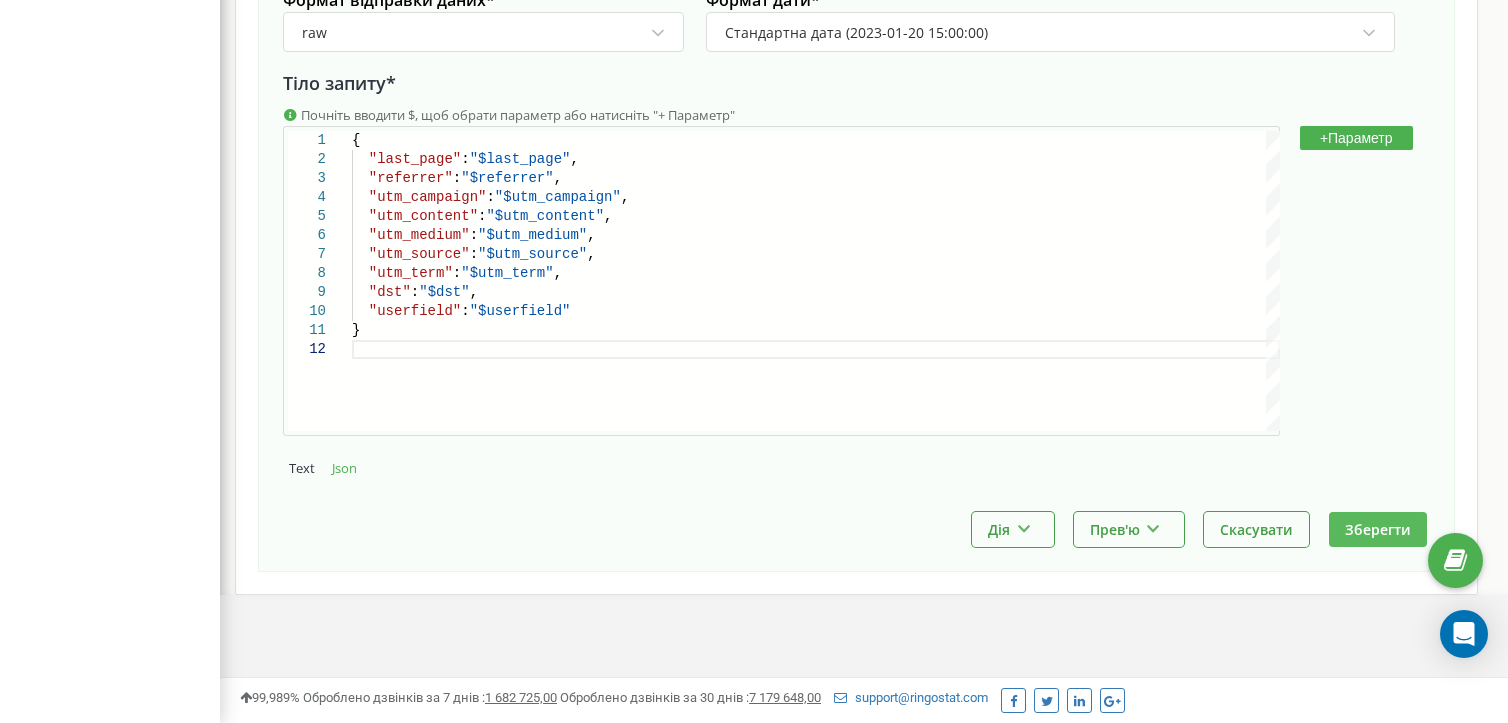 click on "Зберегти" at bounding box center (1378, 529) 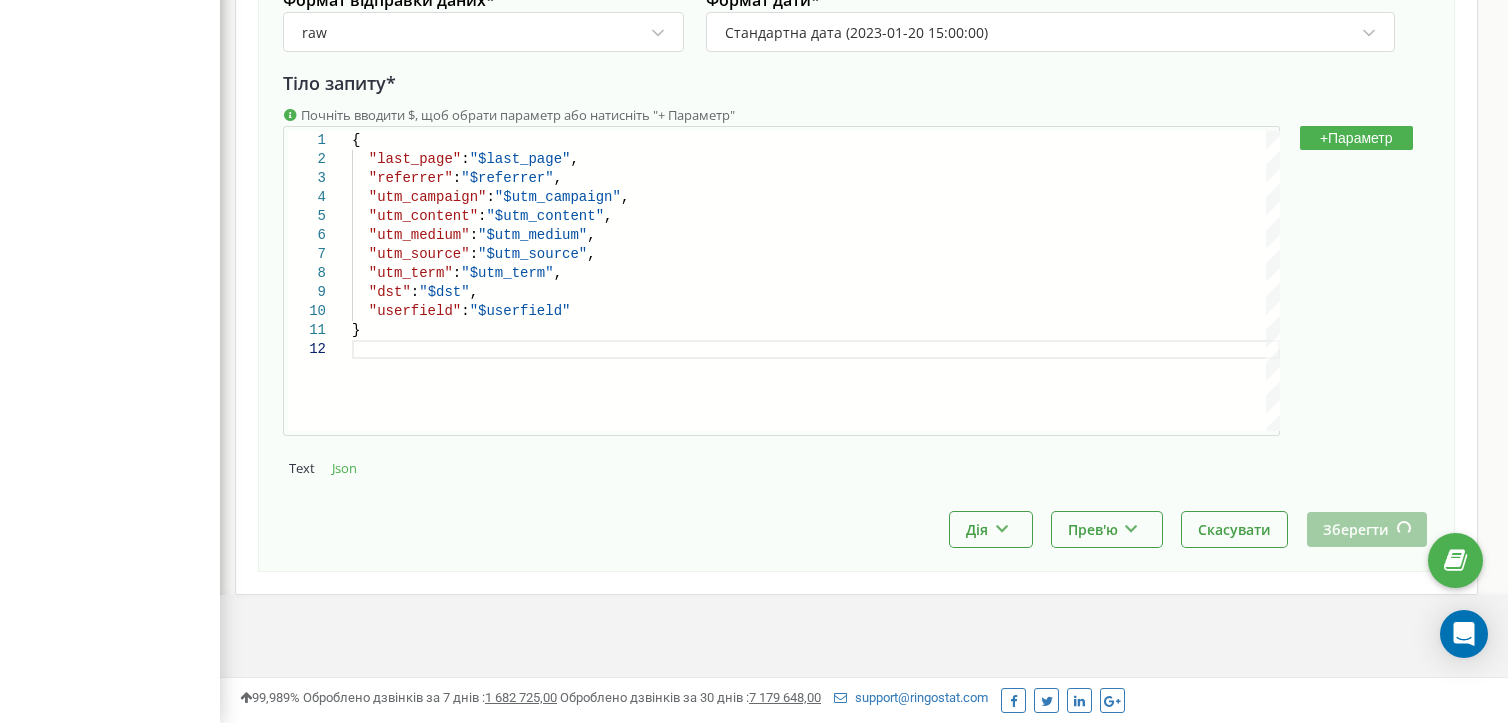 scroll, scrollTop: 0, scrollLeft: 0, axis: both 